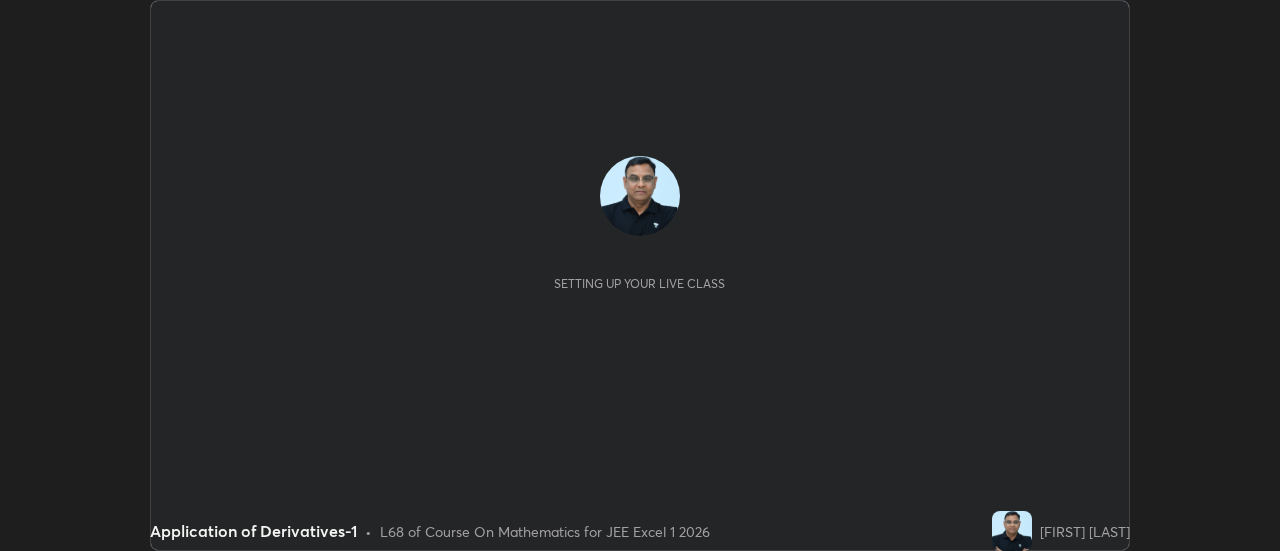 scroll, scrollTop: 0, scrollLeft: 0, axis: both 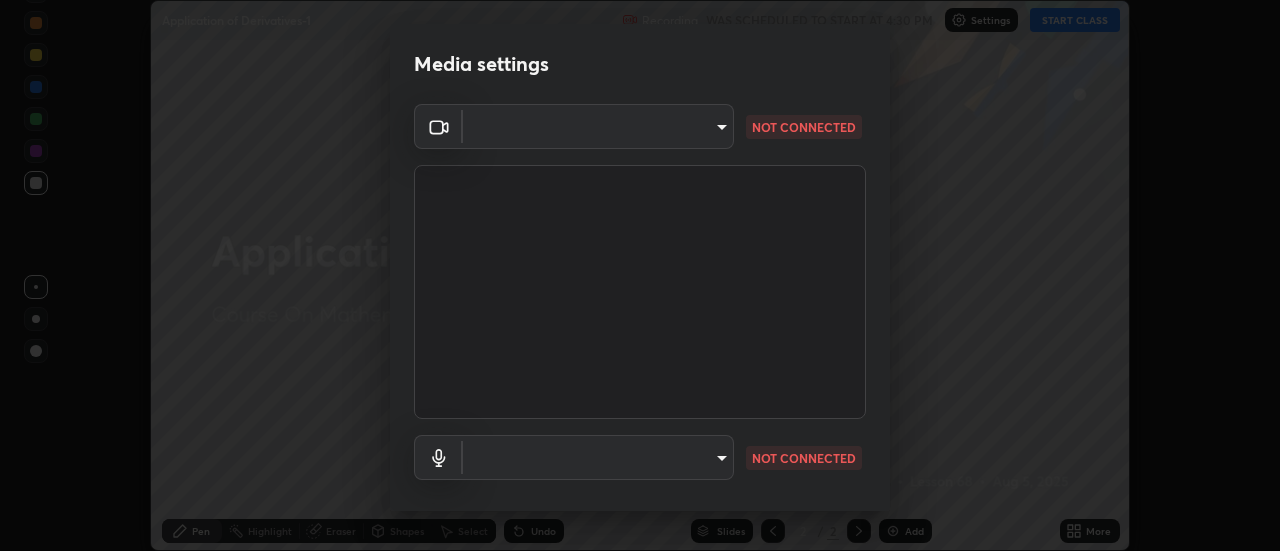 type on "4ecb8a3a6a0f49c05c702d8500a9e100fbeb28266457e7719a8d9868381346f1" 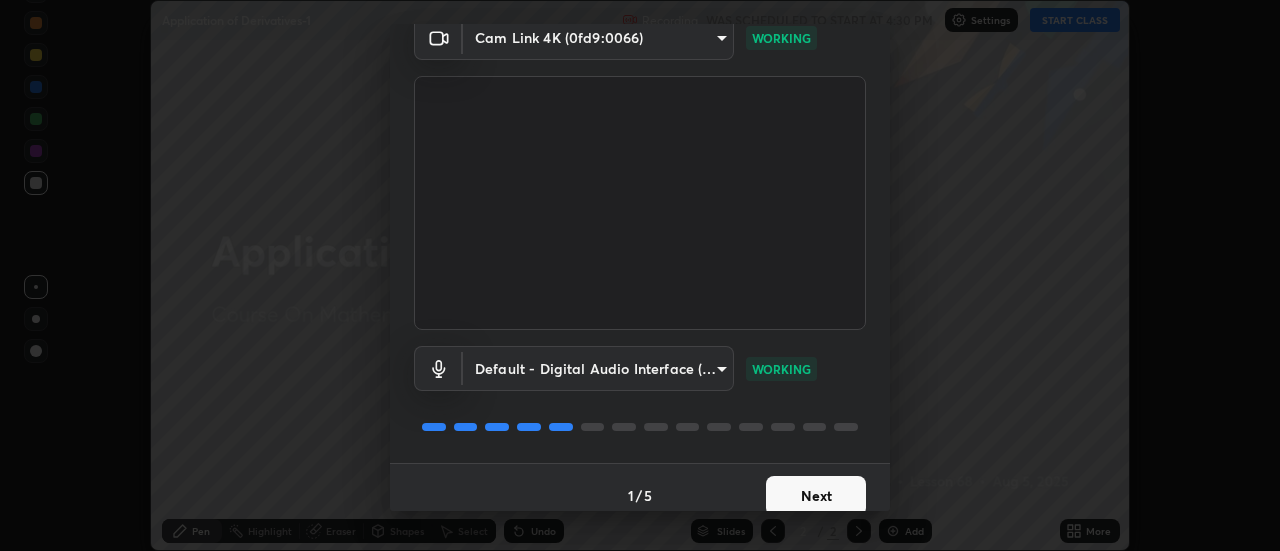 scroll, scrollTop: 105, scrollLeft: 0, axis: vertical 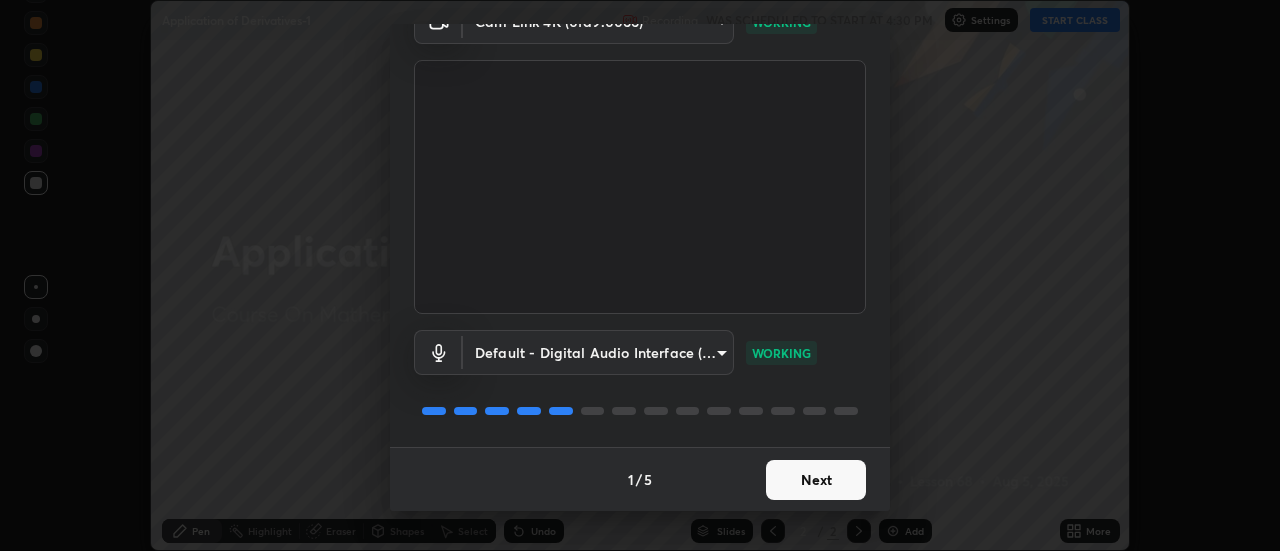 click on "Next" at bounding box center (816, 480) 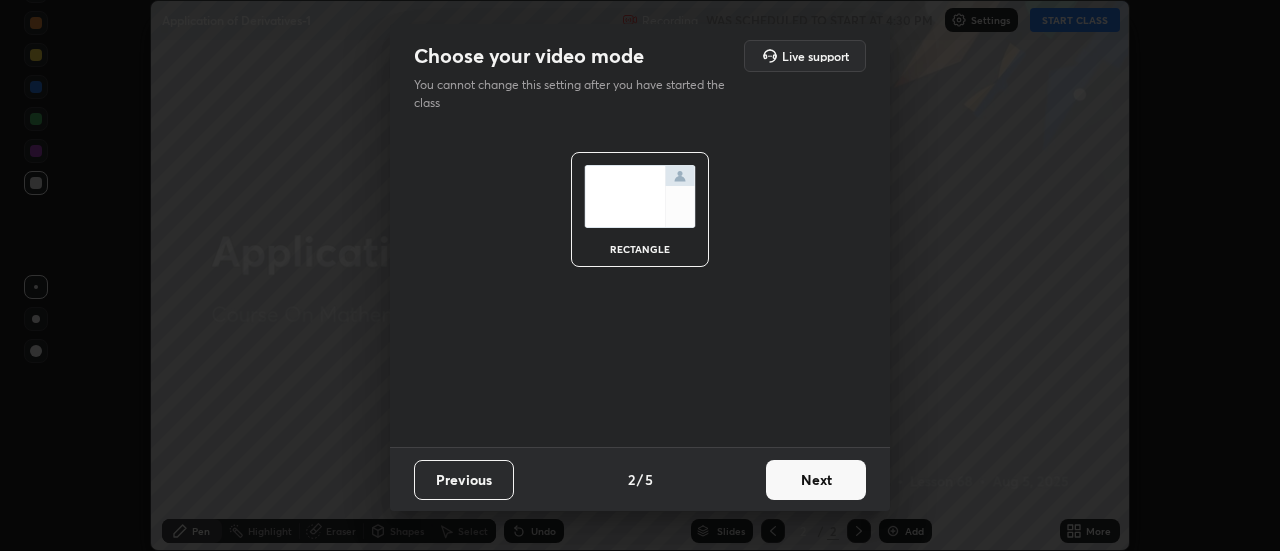 scroll, scrollTop: 0, scrollLeft: 0, axis: both 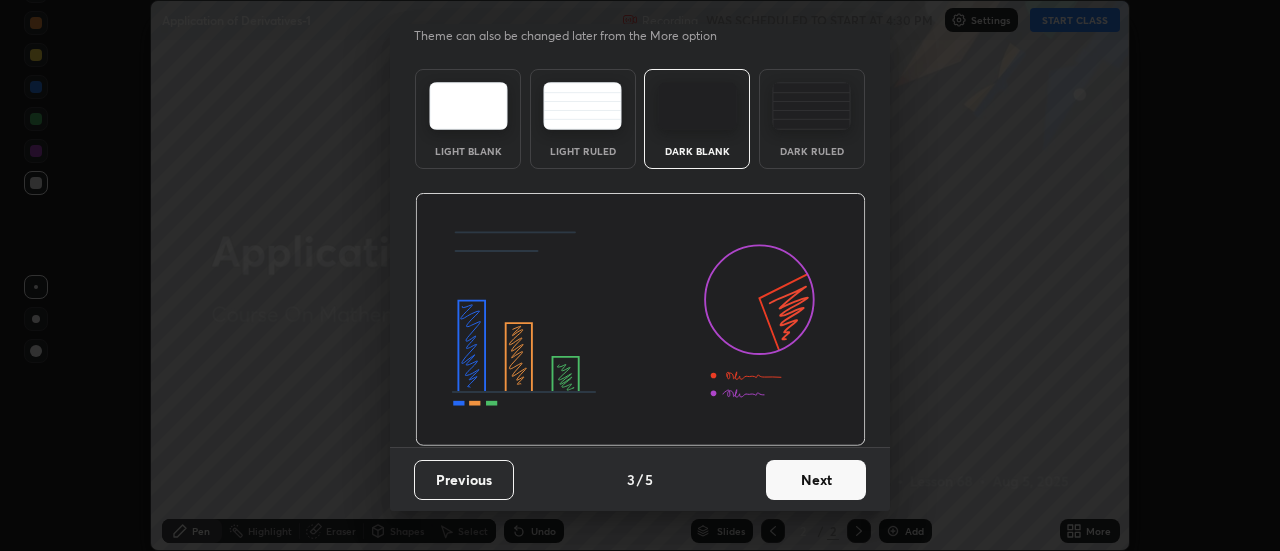 click on "Next" at bounding box center (816, 480) 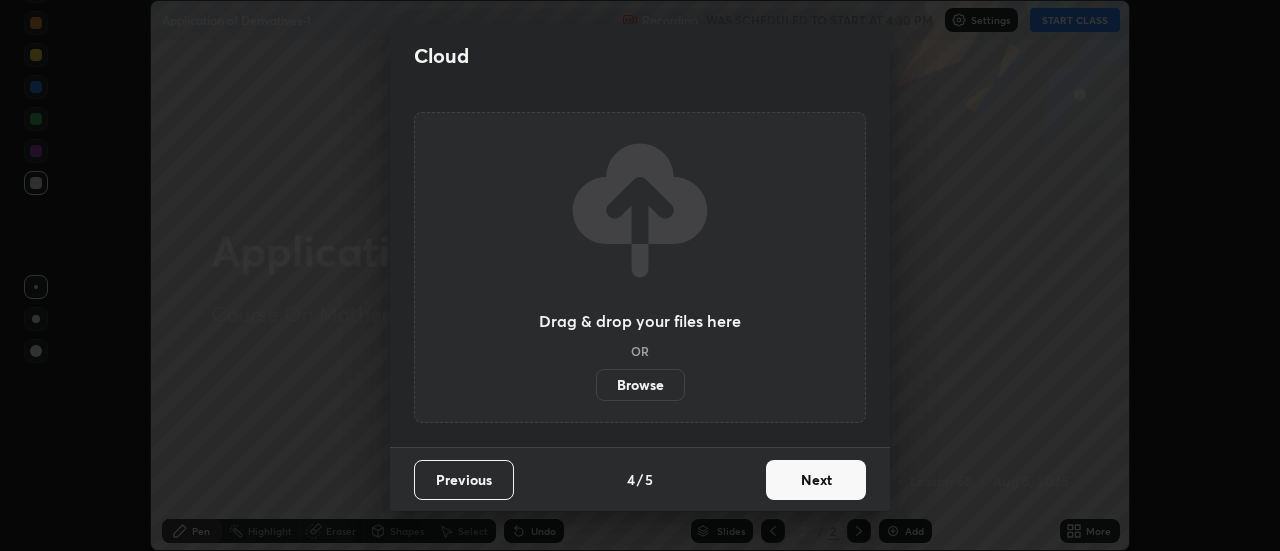 click on "Next" at bounding box center [816, 480] 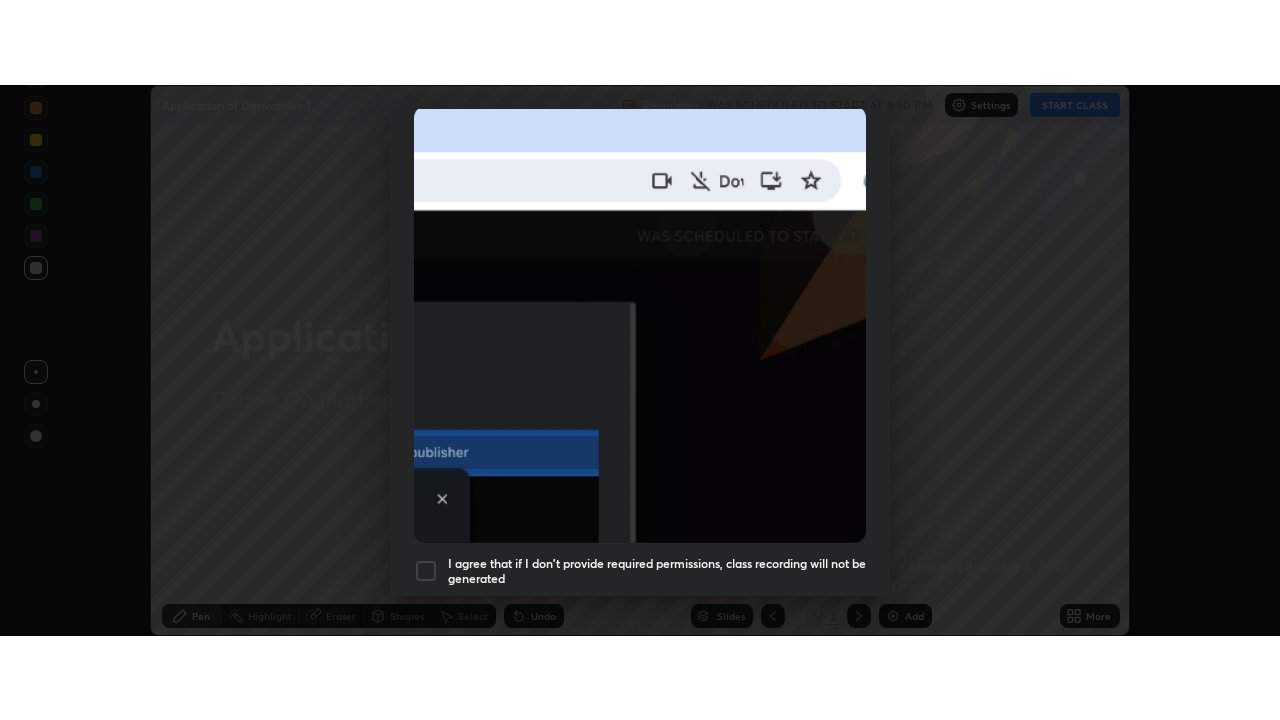 scroll, scrollTop: 513, scrollLeft: 0, axis: vertical 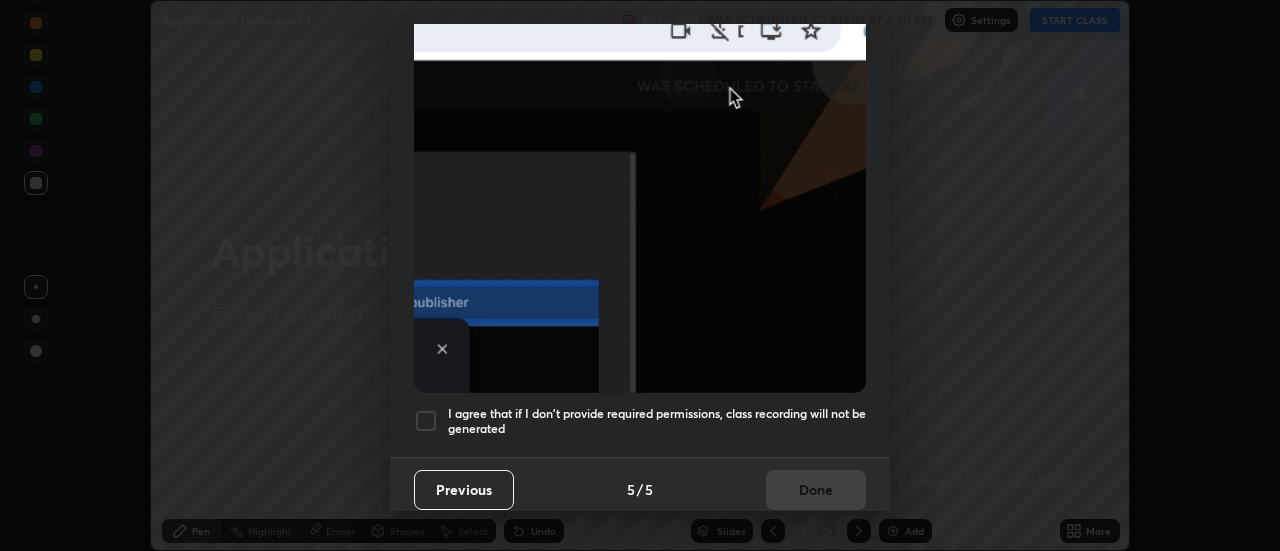 click on "I agree that if I don't provide required permissions, class recording will not be generated" at bounding box center [640, 421] 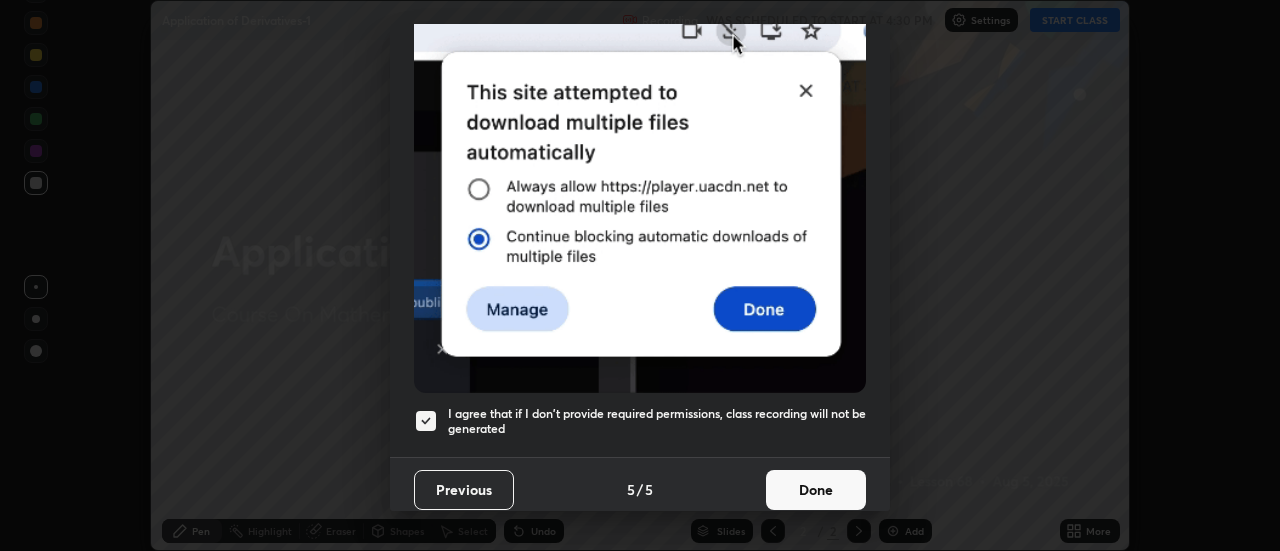 click on "Done" at bounding box center (816, 490) 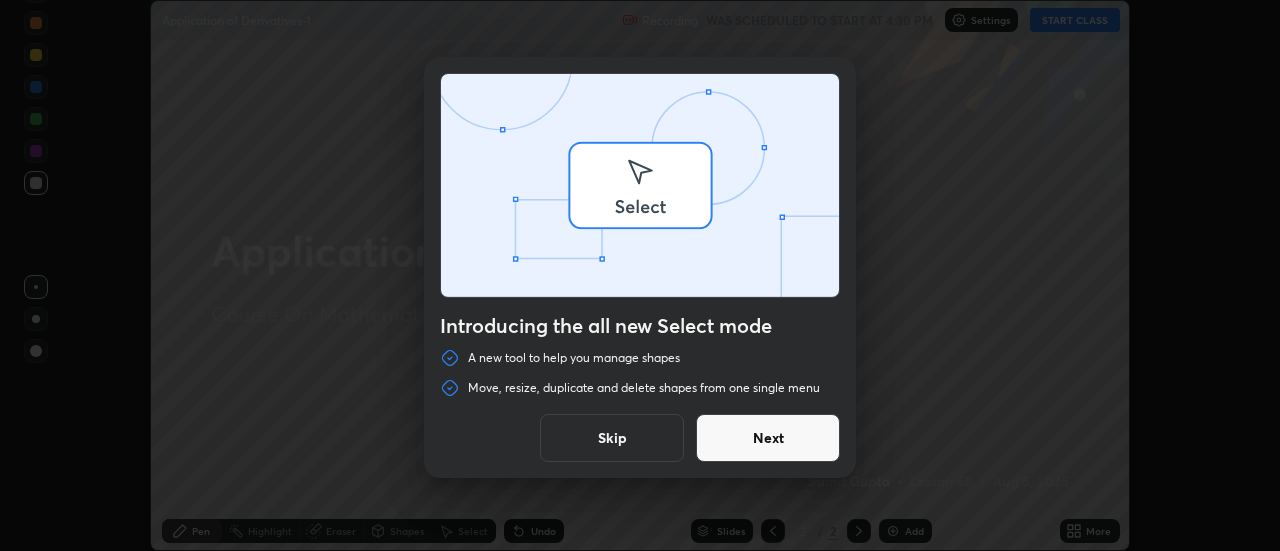 click on "Introducing the all new Select mode A new tool to help you manage shapes Move, resize, duplicate and delete shapes from one single menu Skip Next" at bounding box center (640, 275) 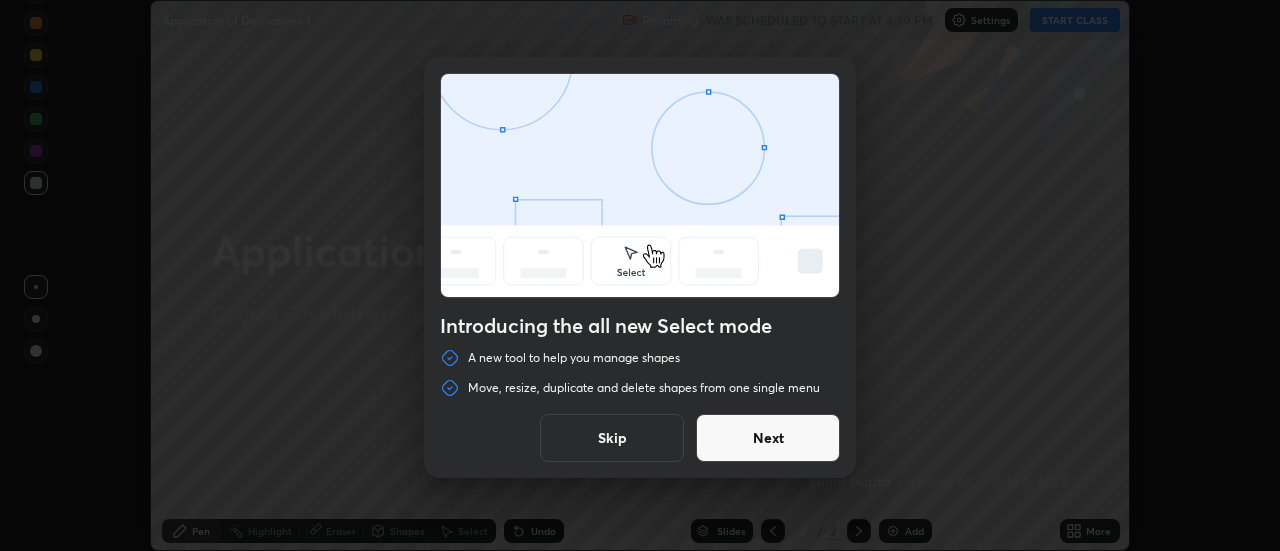 click on "Next" at bounding box center (768, 438) 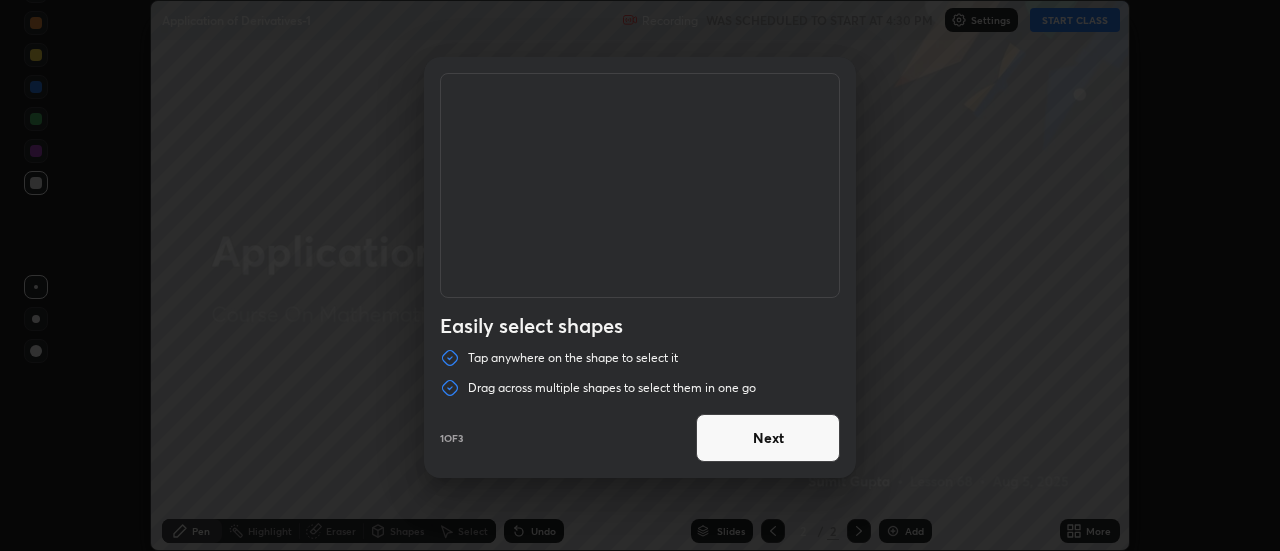 click on "Next" at bounding box center (768, 438) 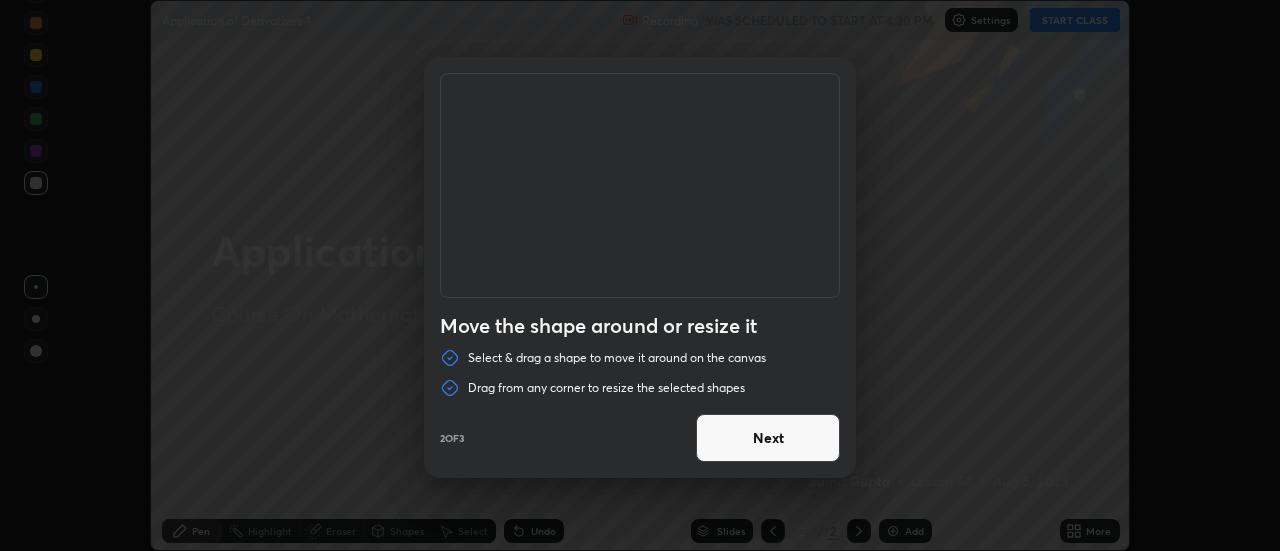 click on "Next" at bounding box center (768, 438) 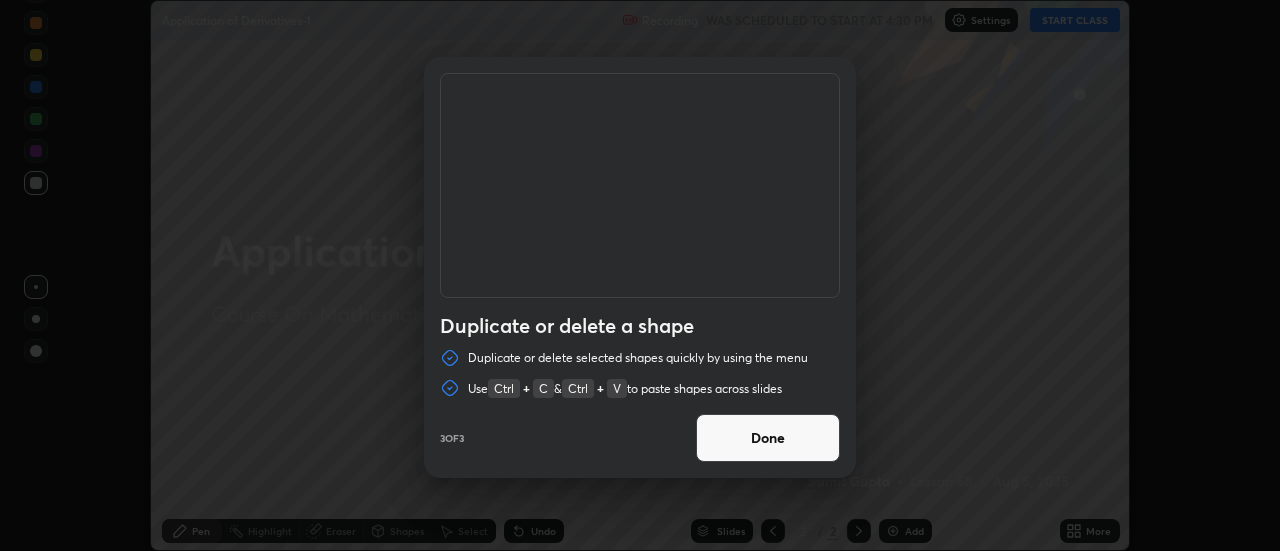 click on "Duplicate or delete a shape Duplicate or delete selected shapes quickly by using the menu Use  Ctrl   +   C  &  Ctrl   +   V  to paste shapes across slides Done 3  of  3" at bounding box center [640, 275] 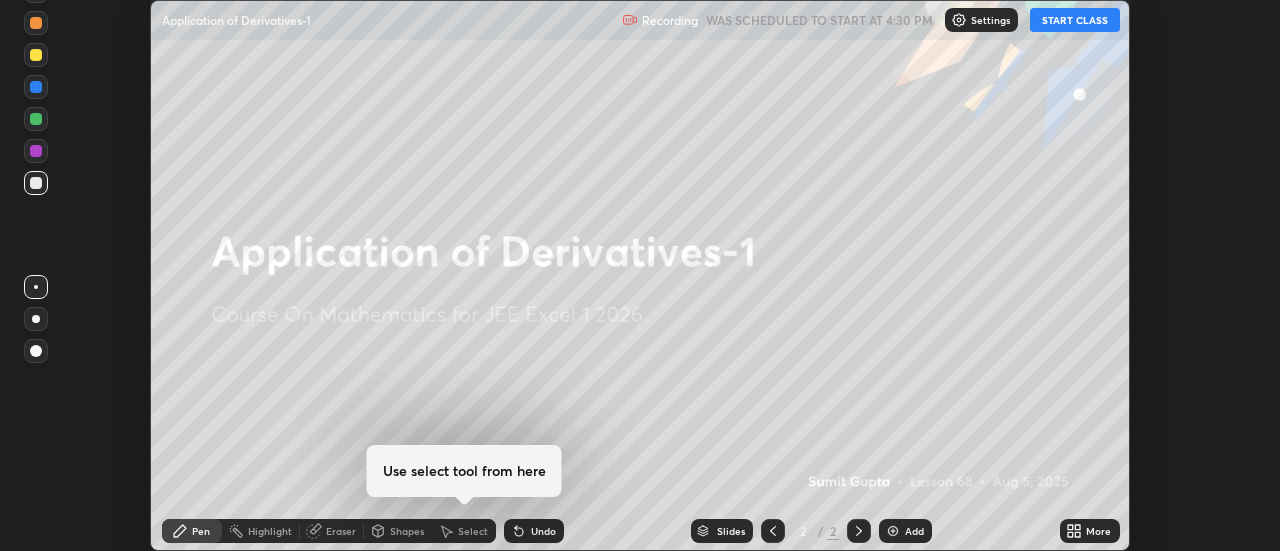 click on "Add" at bounding box center [914, 531] 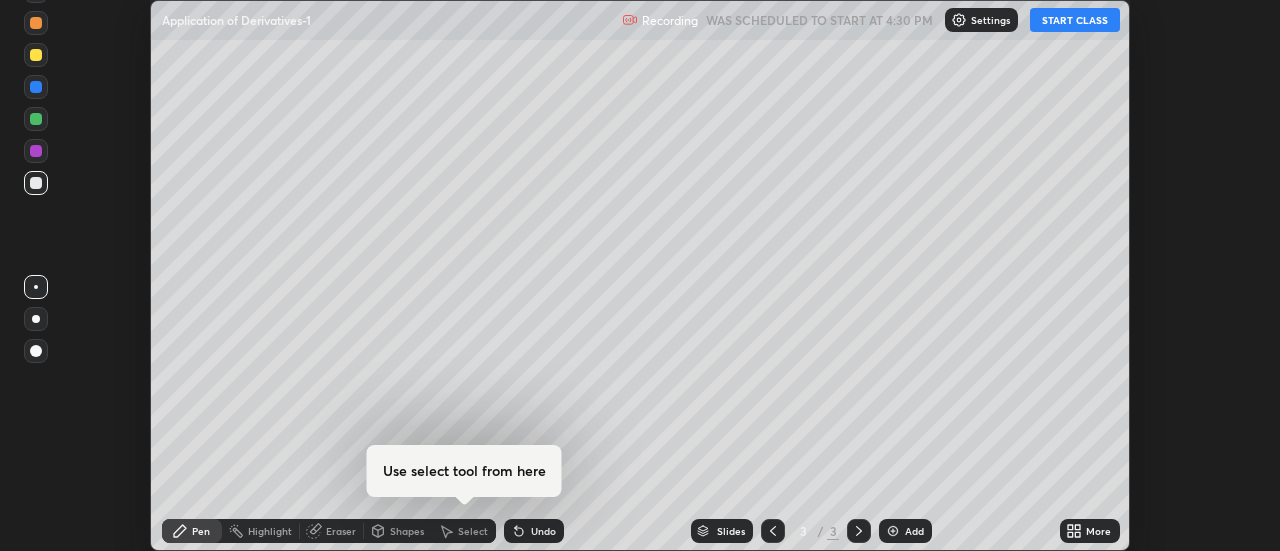 click 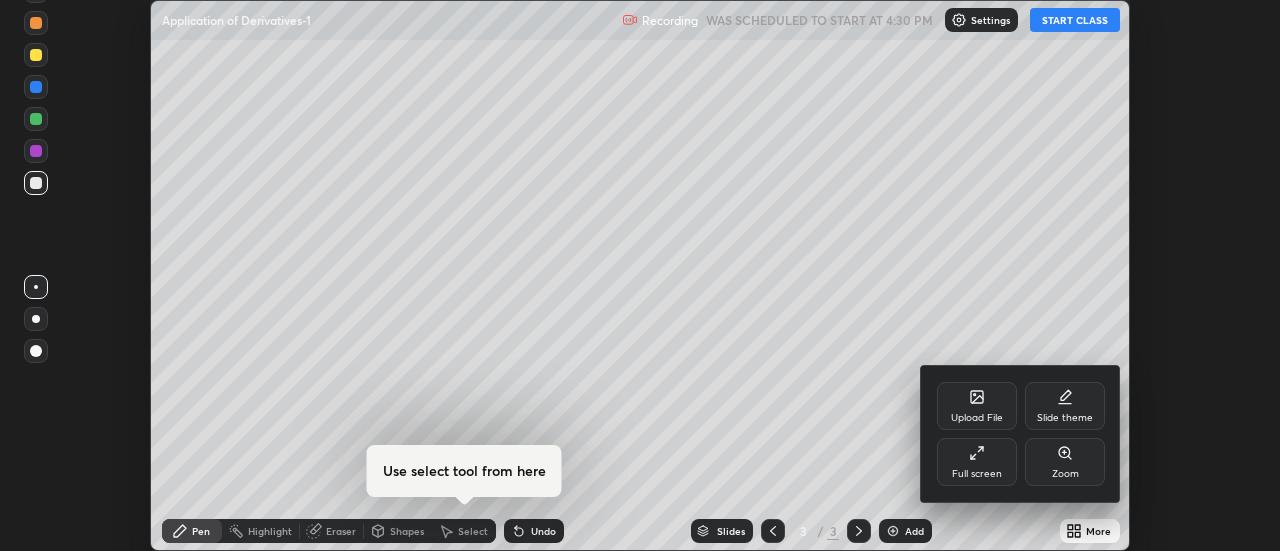 click on "Full screen" at bounding box center (977, 474) 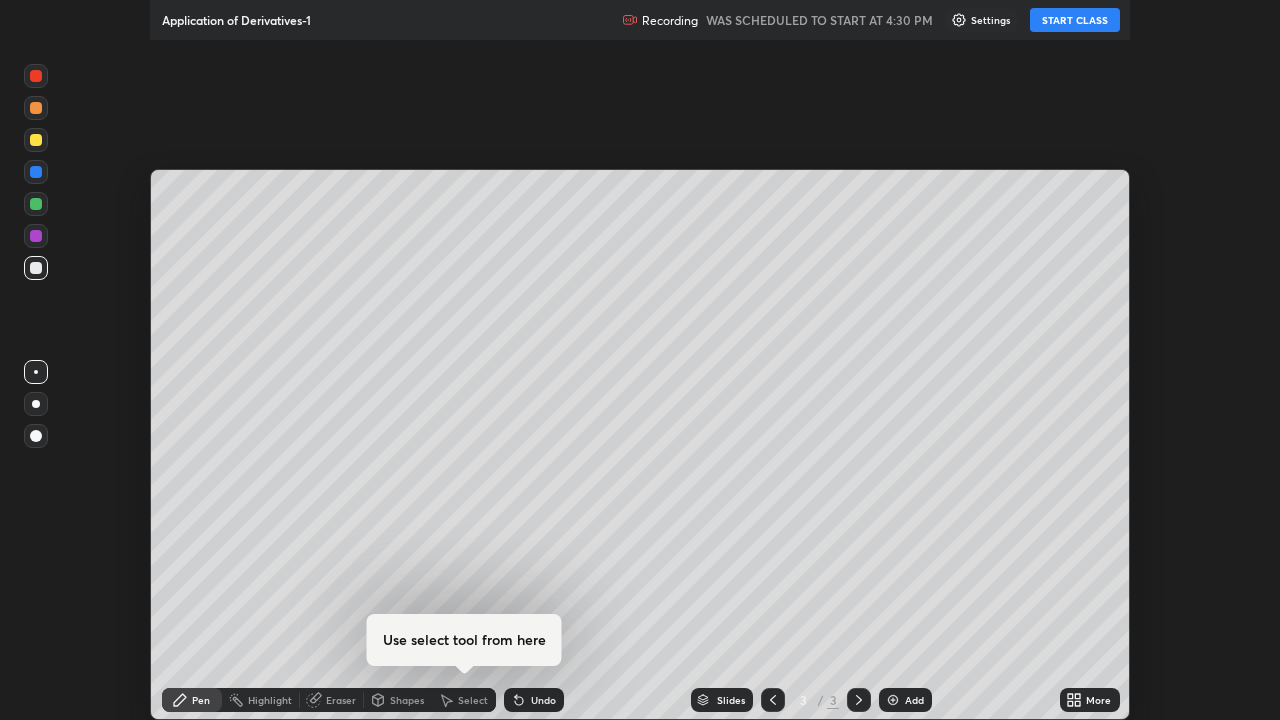 scroll, scrollTop: 99280, scrollLeft: 98720, axis: both 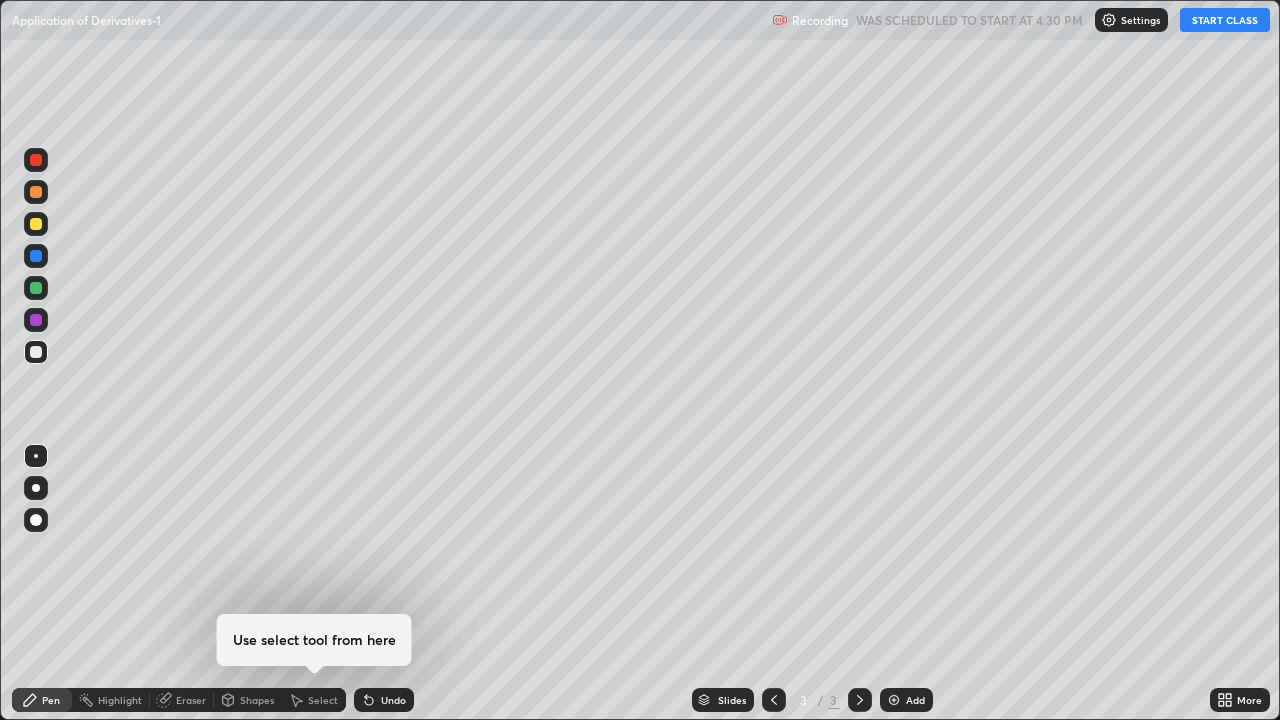 click on "START CLASS" at bounding box center [1225, 20] 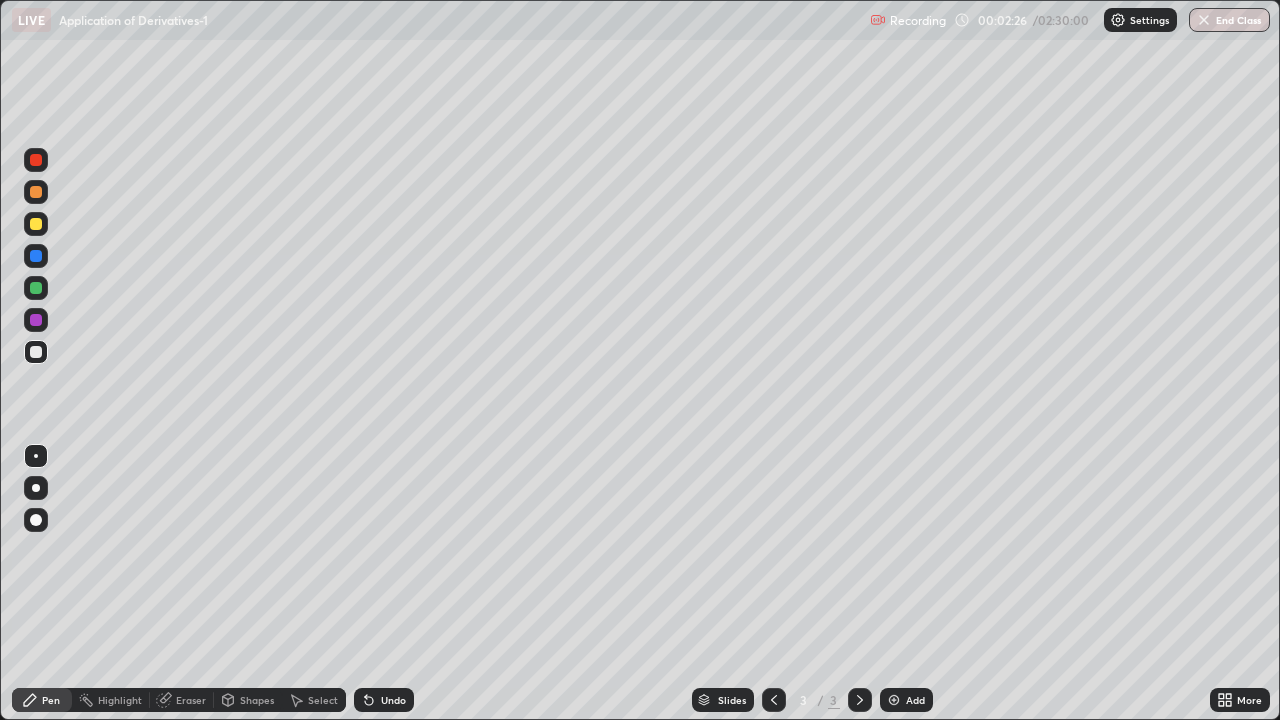 click on "Undo" at bounding box center (393, 700) 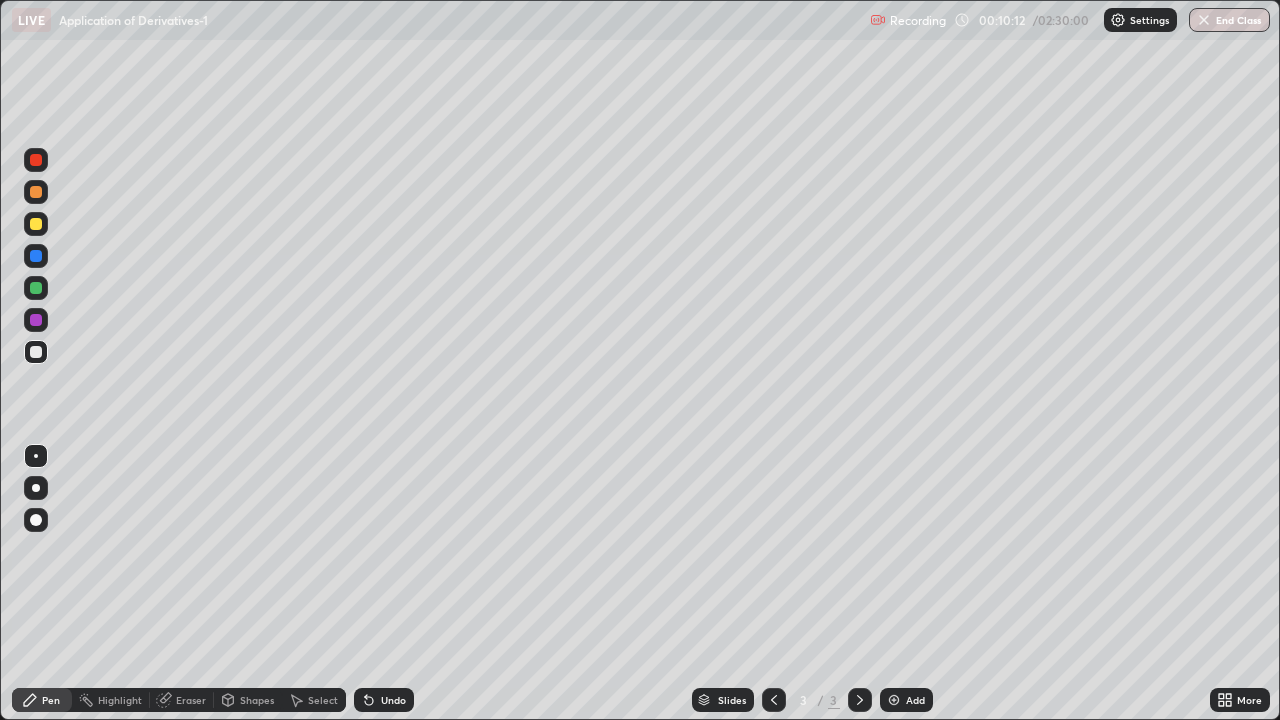 click on "Add" at bounding box center (915, 700) 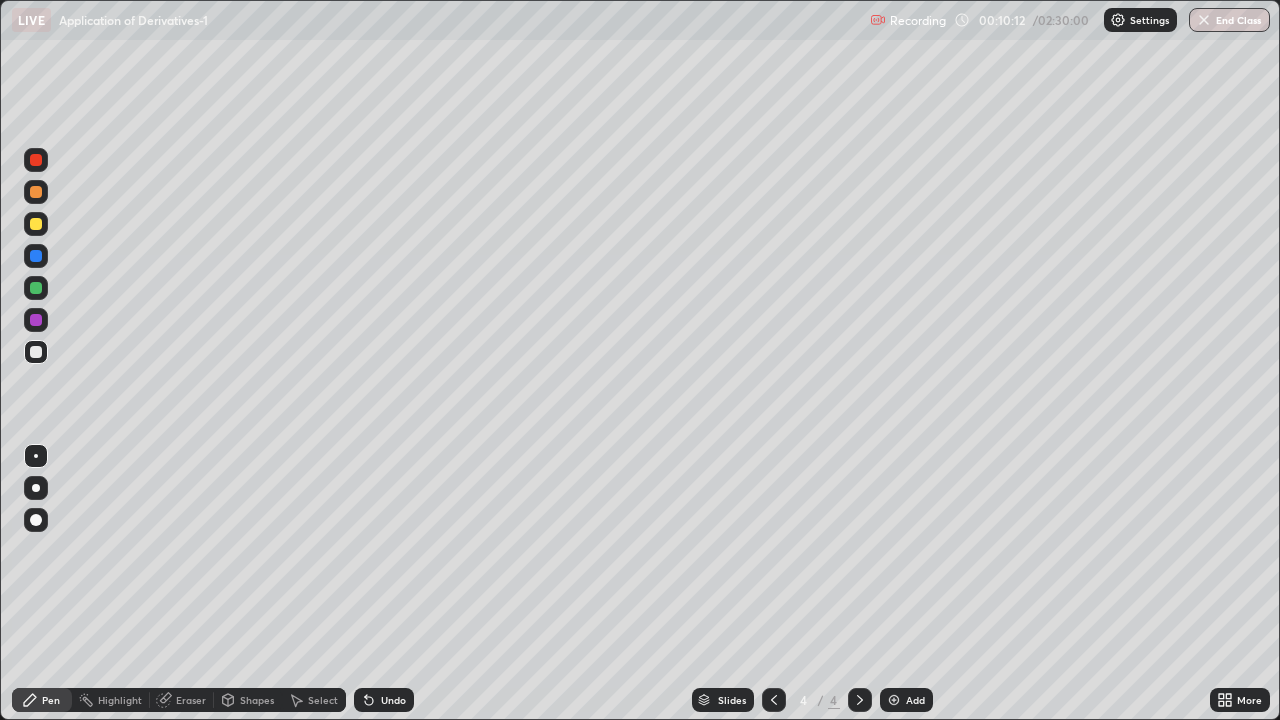 click on "Add" at bounding box center [906, 700] 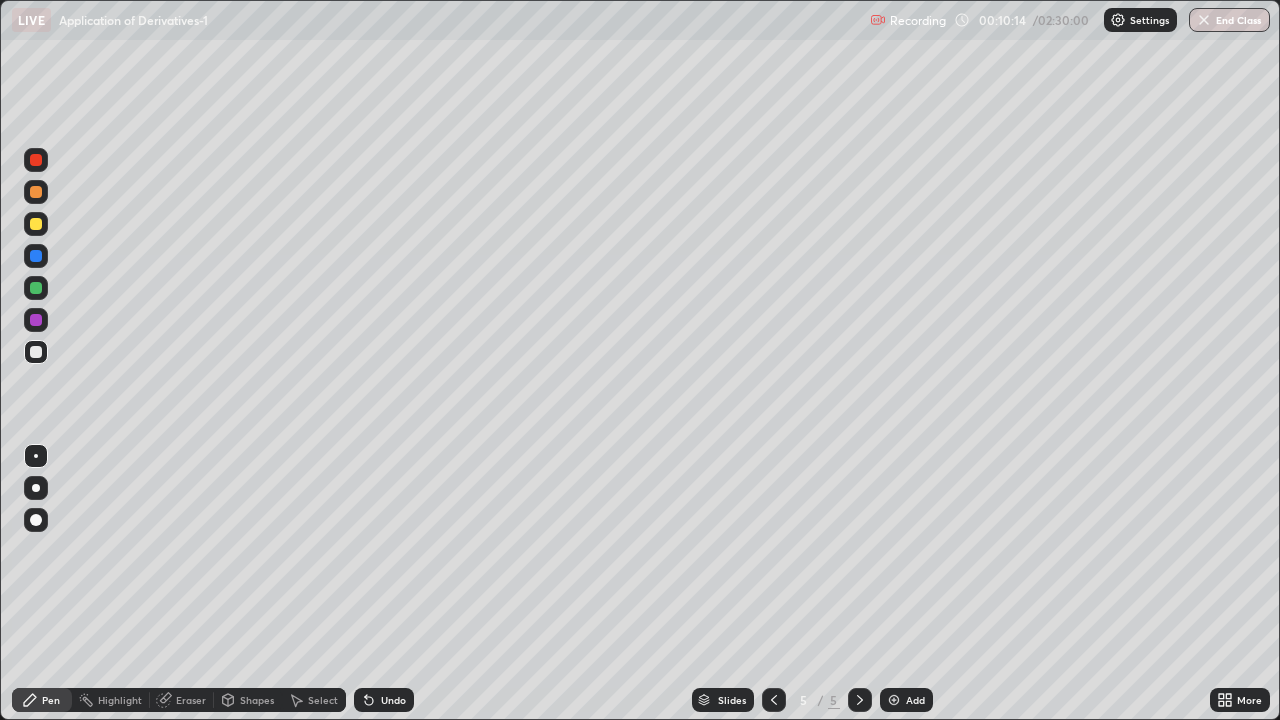 click at bounding box center (774, 700) 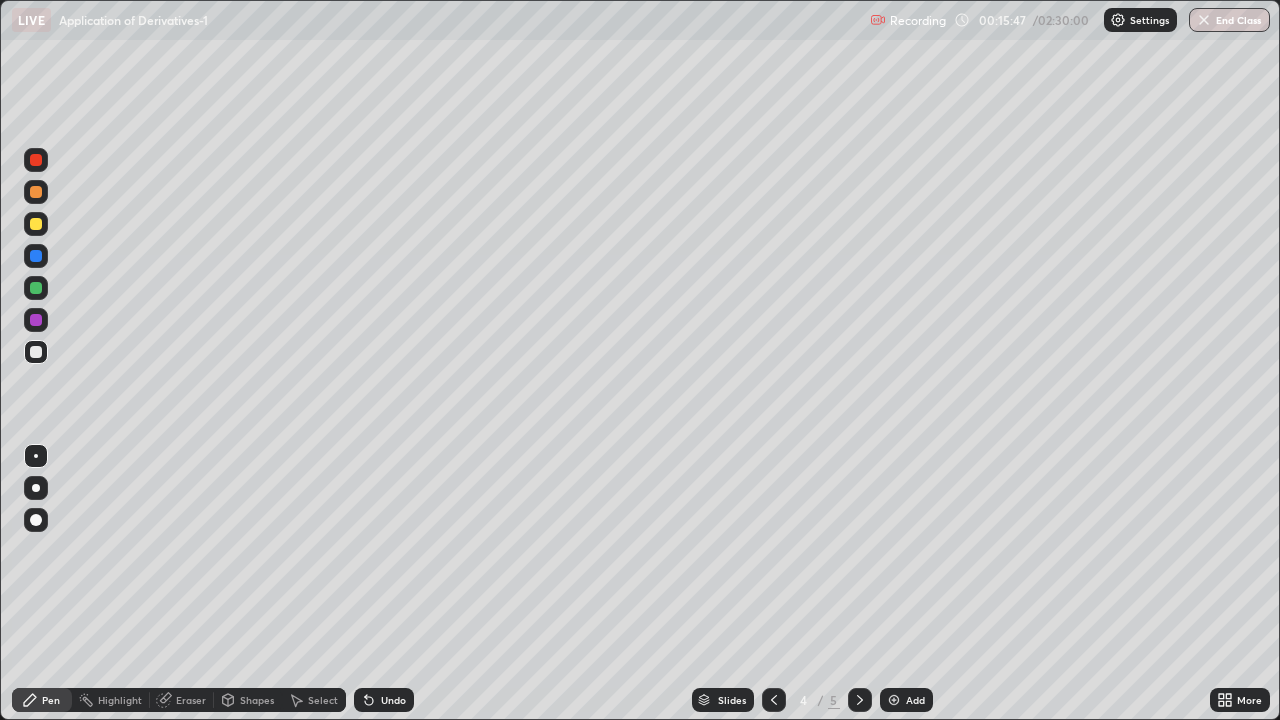 click on "Undo" at bounding box center (393, 700) 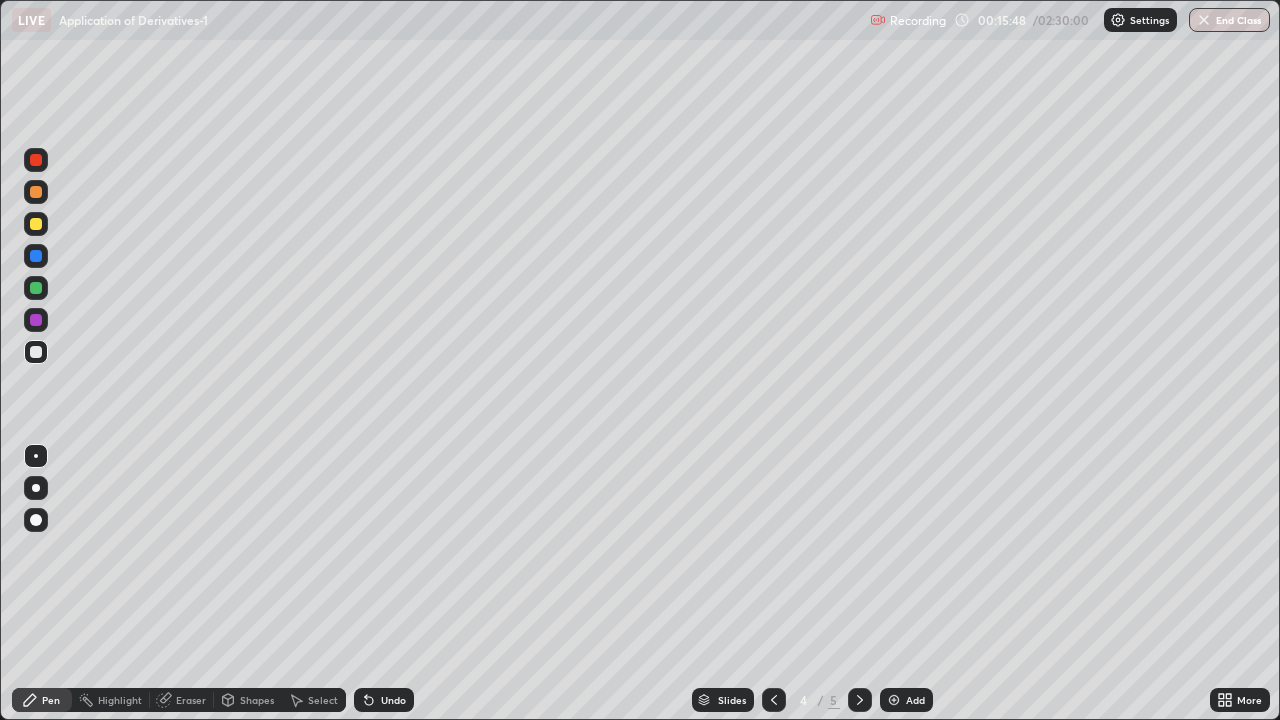 click on "Undo" at bounding box center [393, 700] 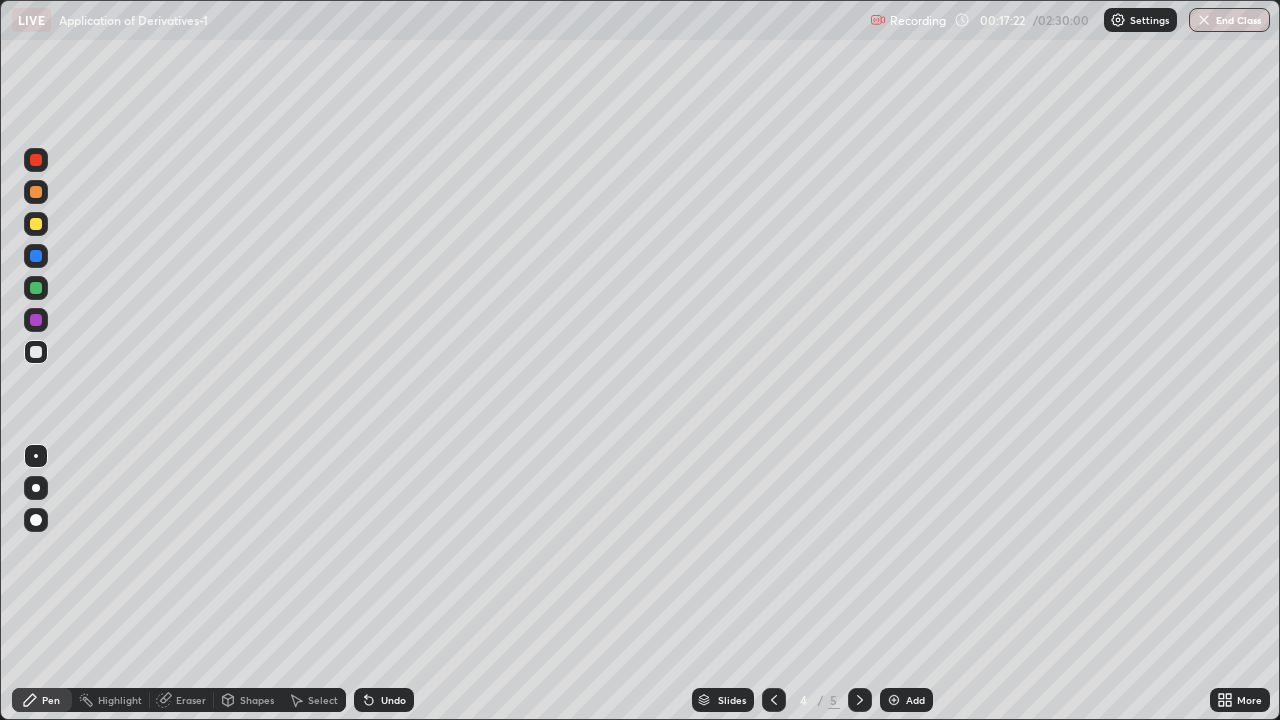 click 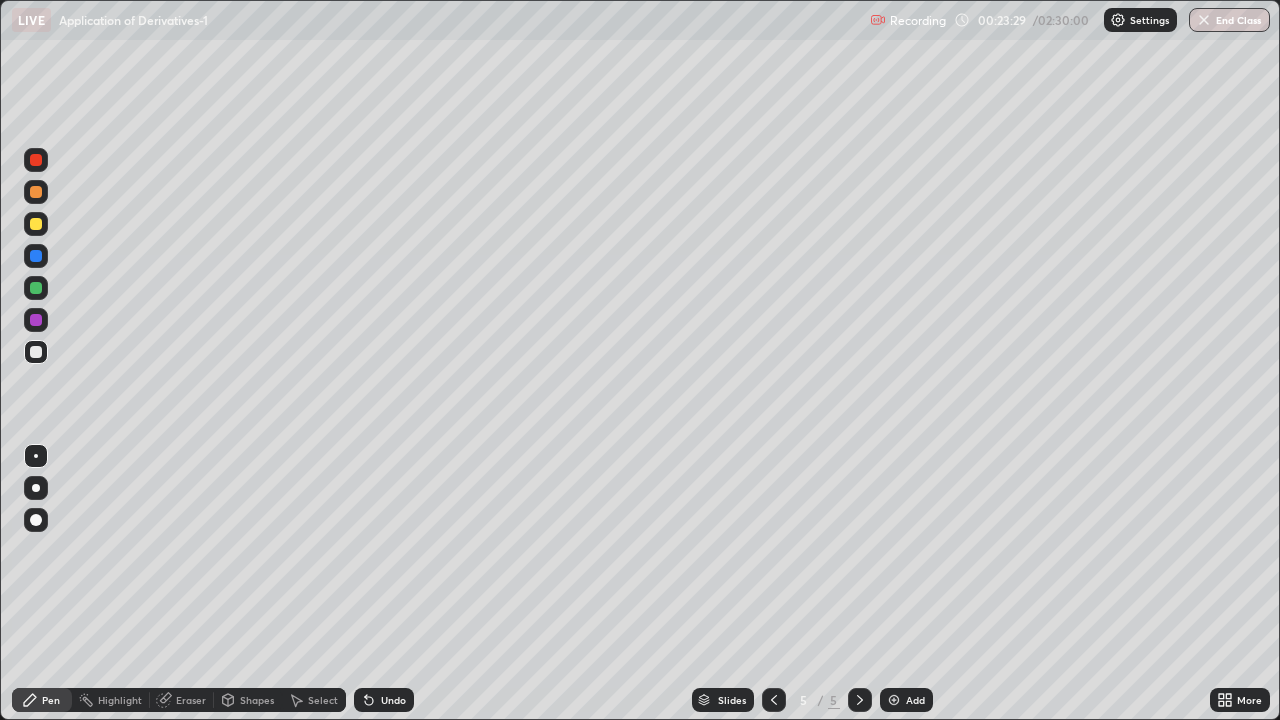 click on "Undo" at bounding box center [384, 700] 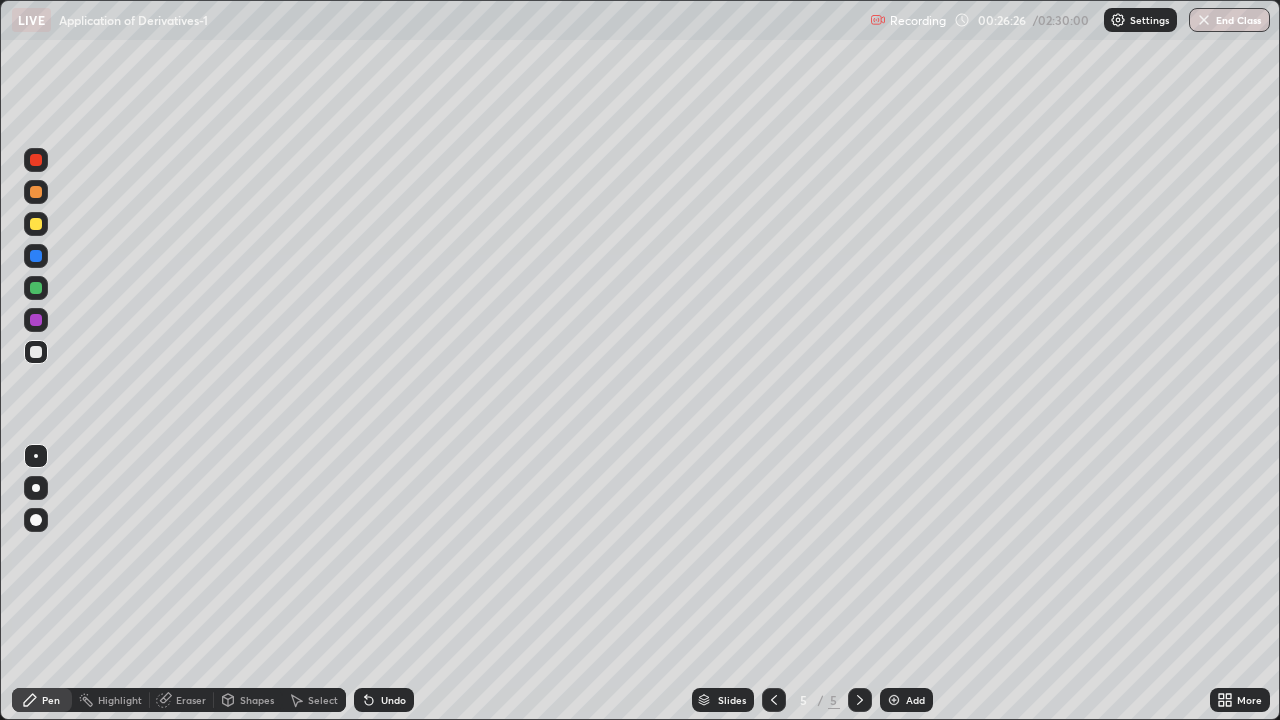 click on "Add" at bounding box center [915, 700] 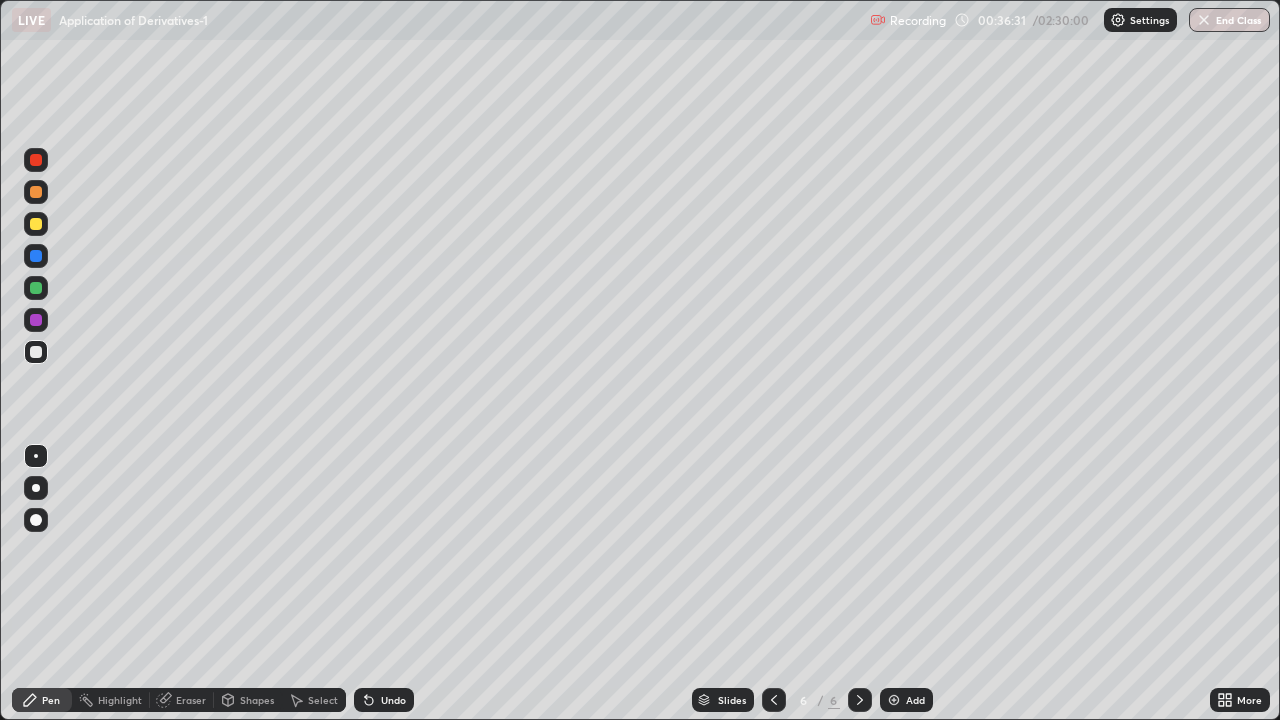 click on "Add" at bounding box center [906, 700] 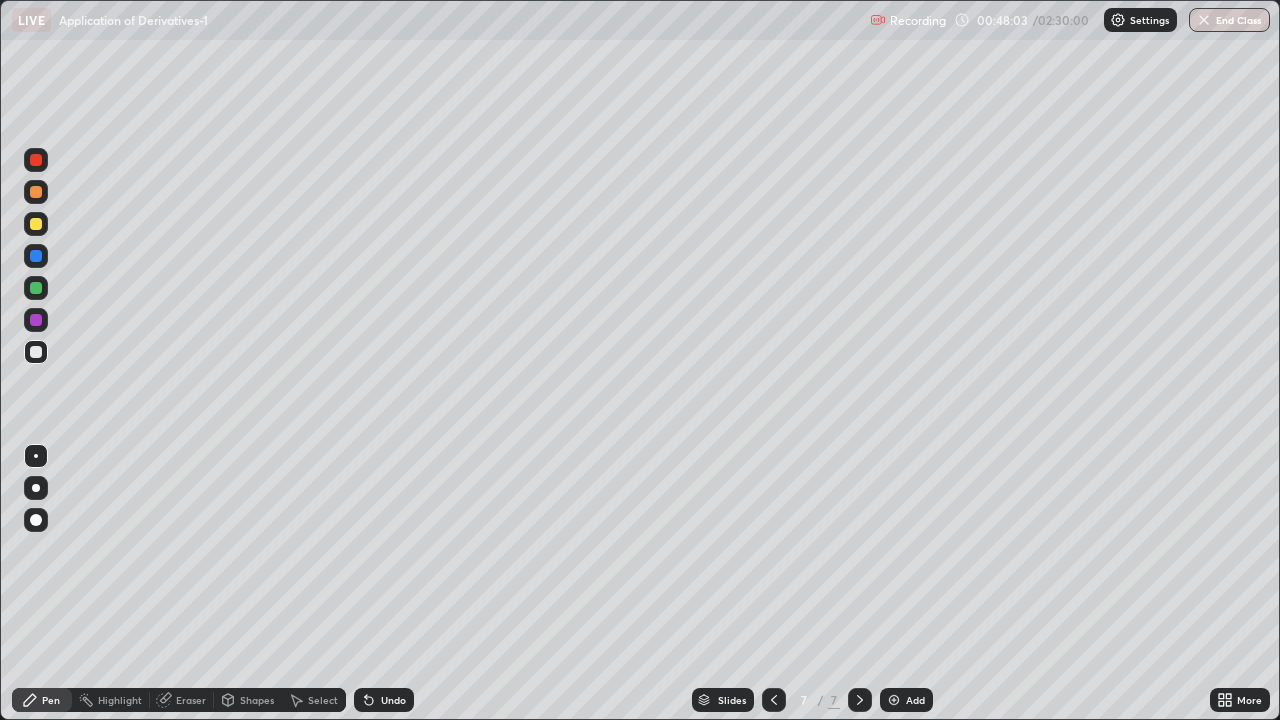 click on "Add" at bounding box center (915, 700) 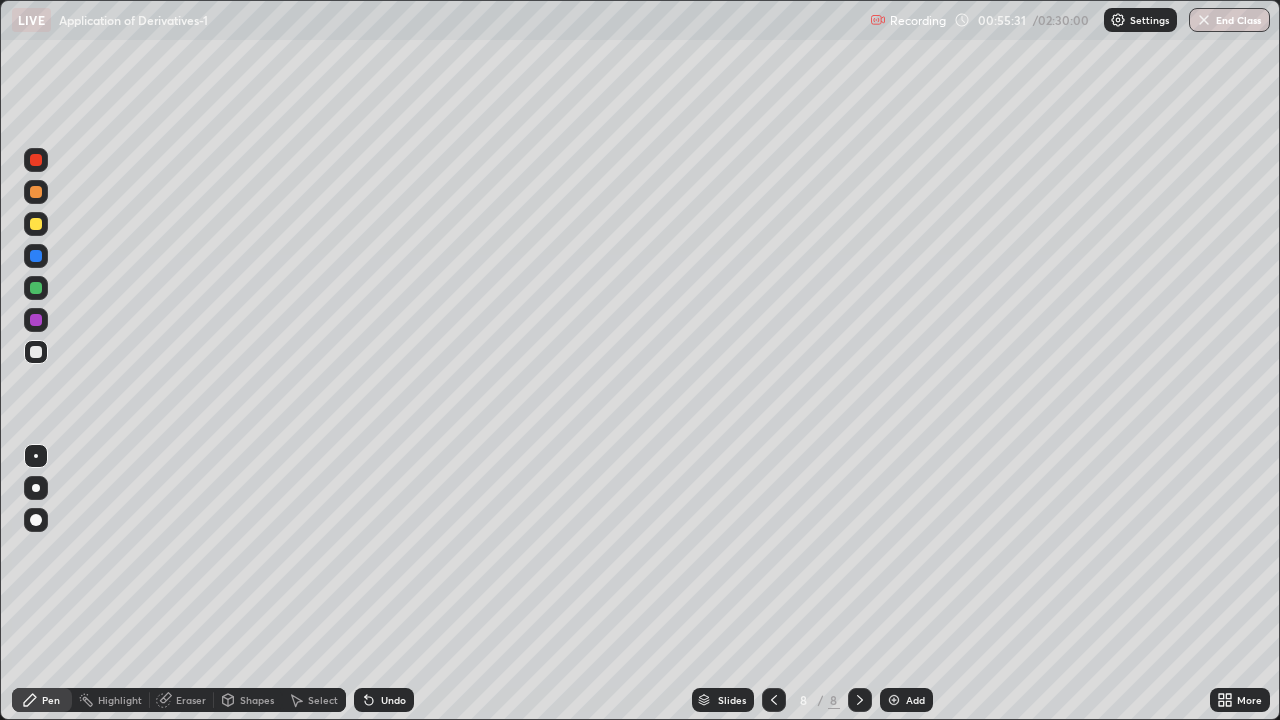 click on "Add" at bounding box center (915, 700) 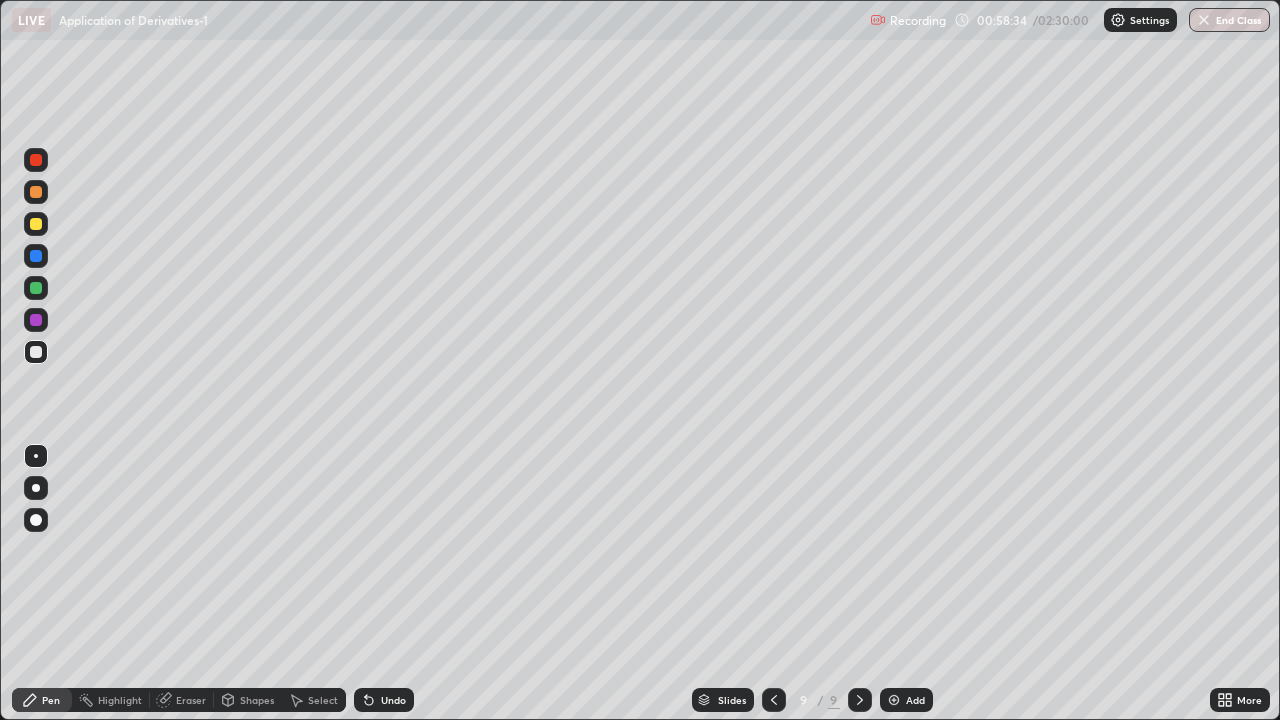 click on "Add" at bounding box center [915, 700] 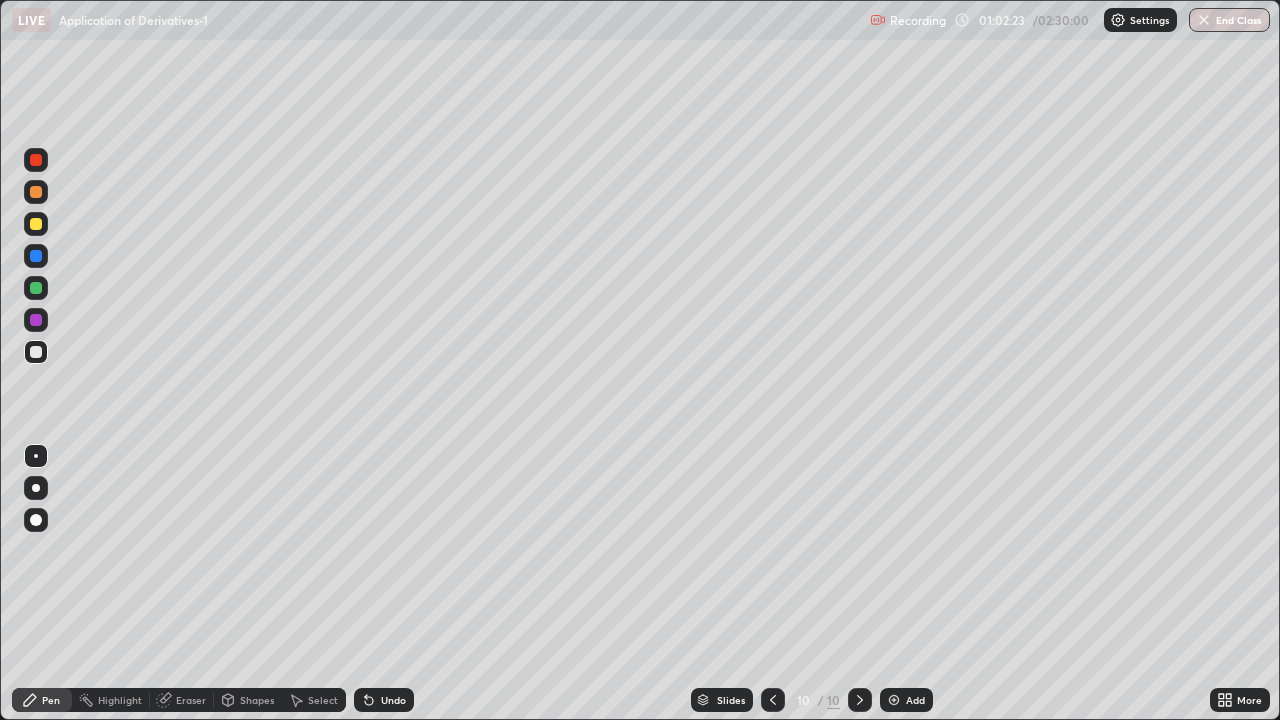 click on "Add" at bounding box center (915, 700) 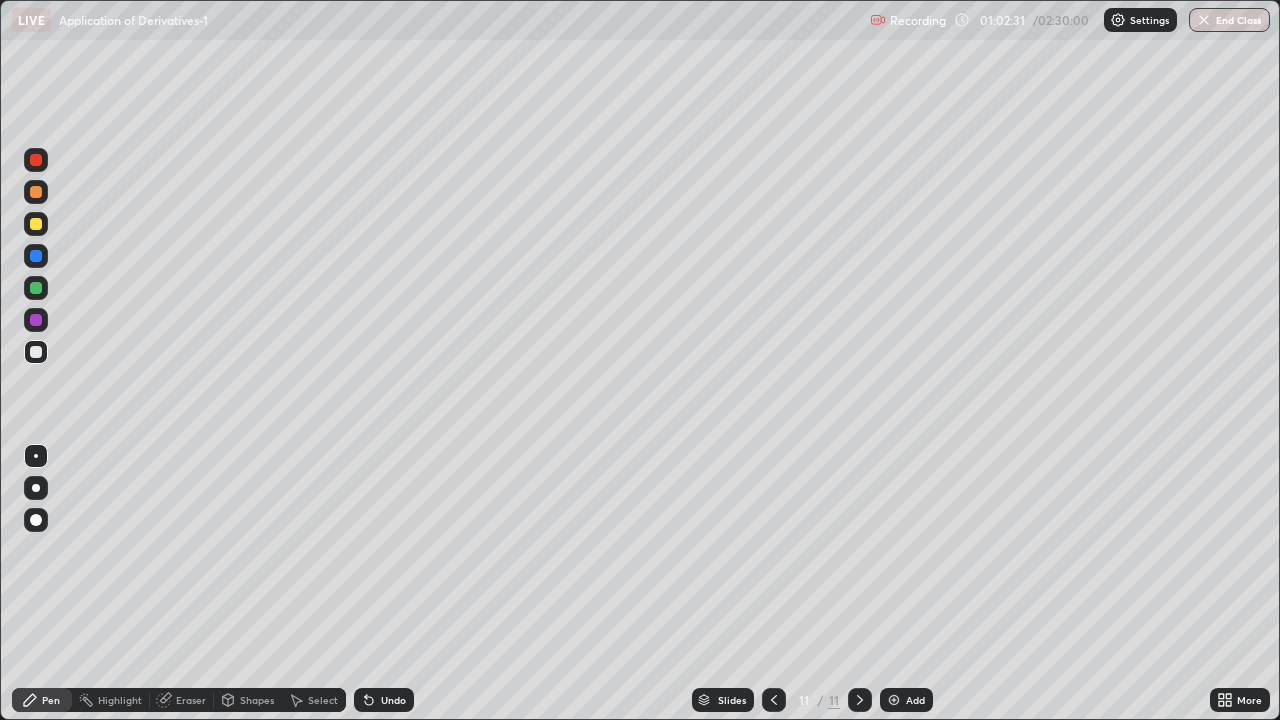 click on "Shapes" at bounding box center (248, 700) 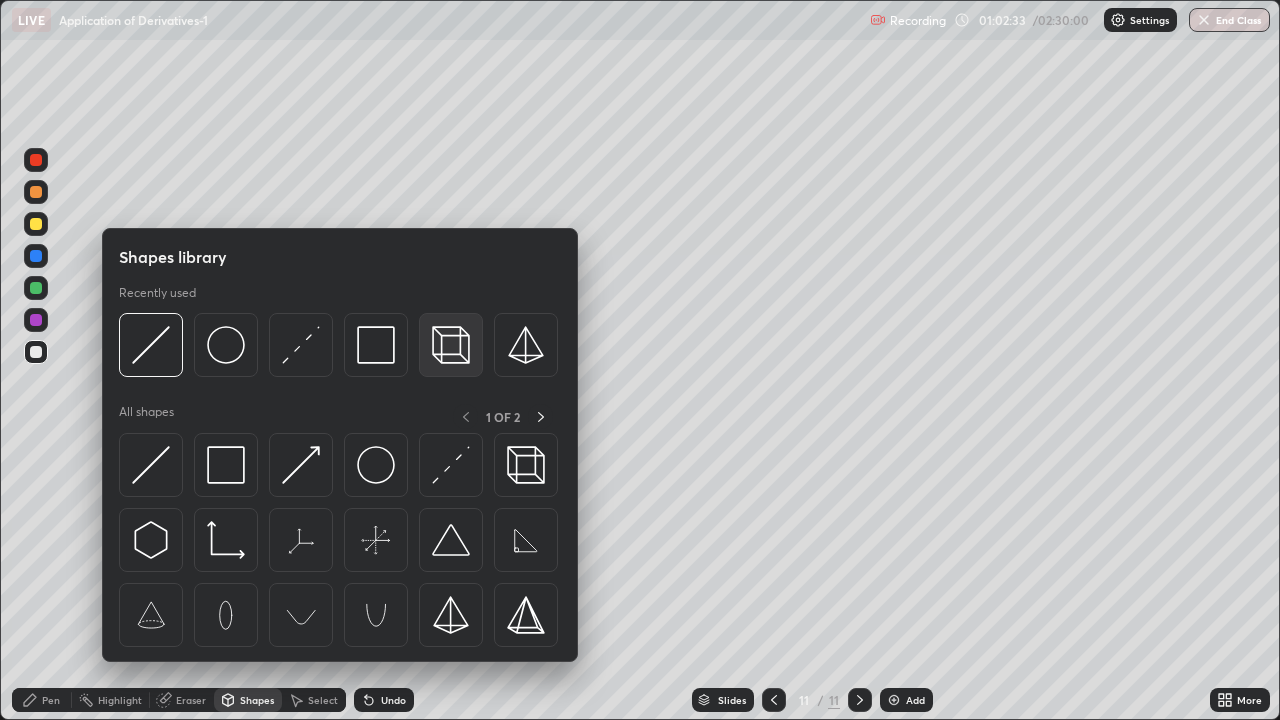 click at bounding box center [451, 345] 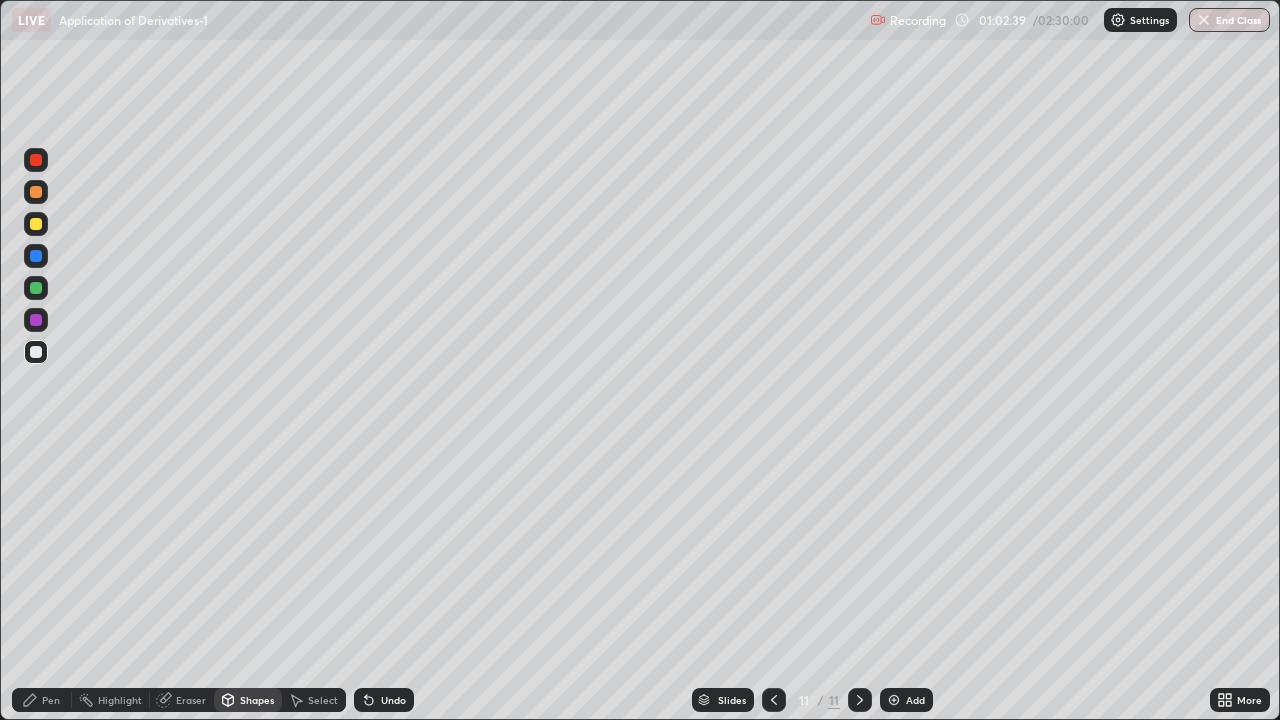 click on "Pen" at bounding box center (42, 700) 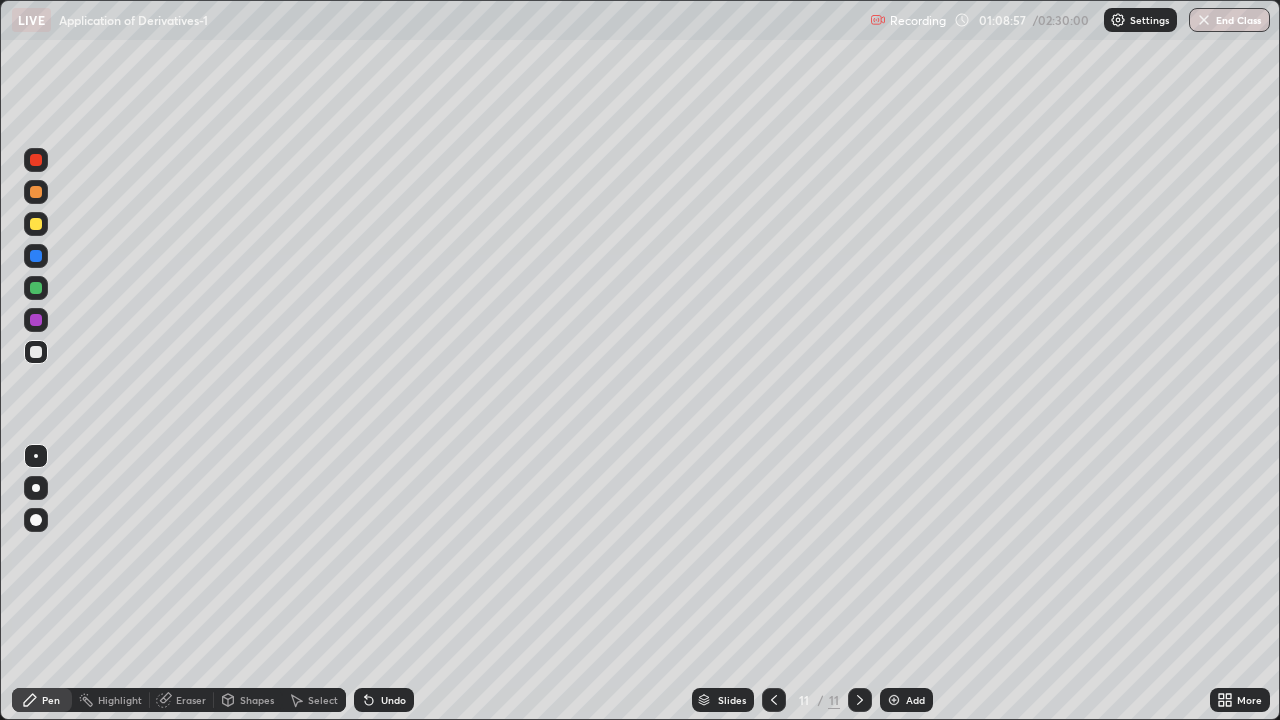 click at bounding box center (860, 700) 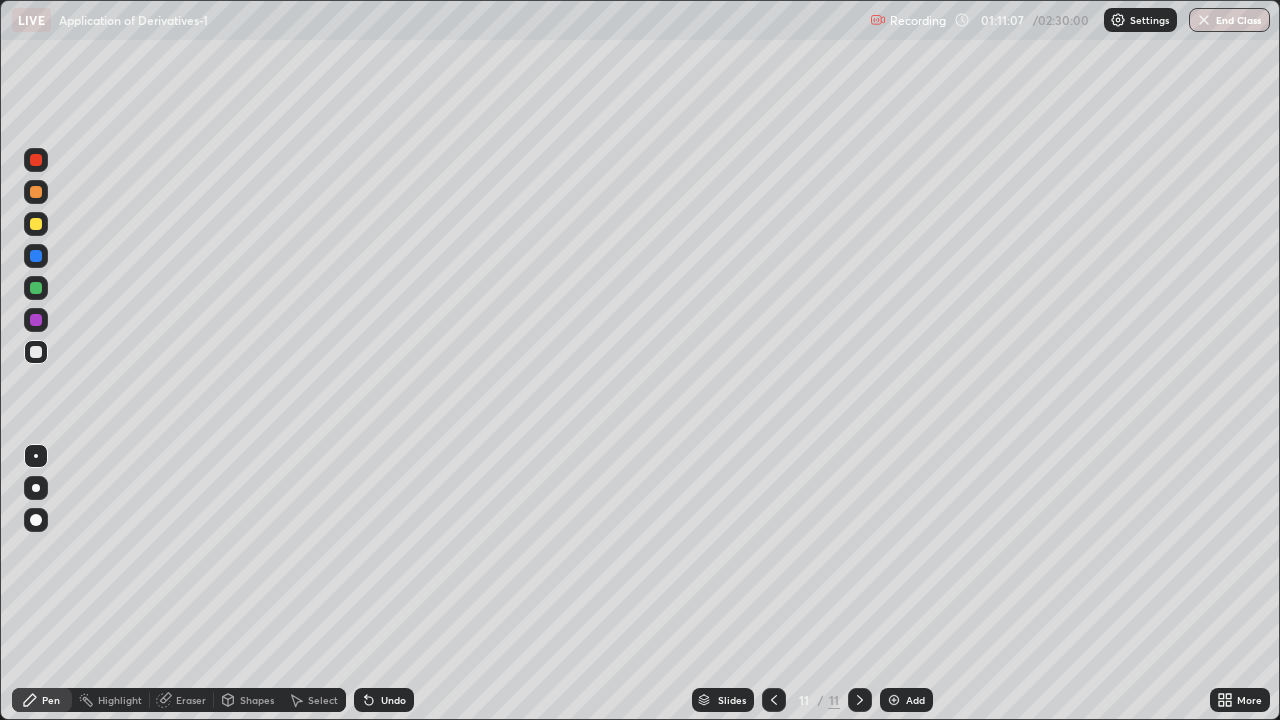 click on "Add" at bounding box center (915, 700) 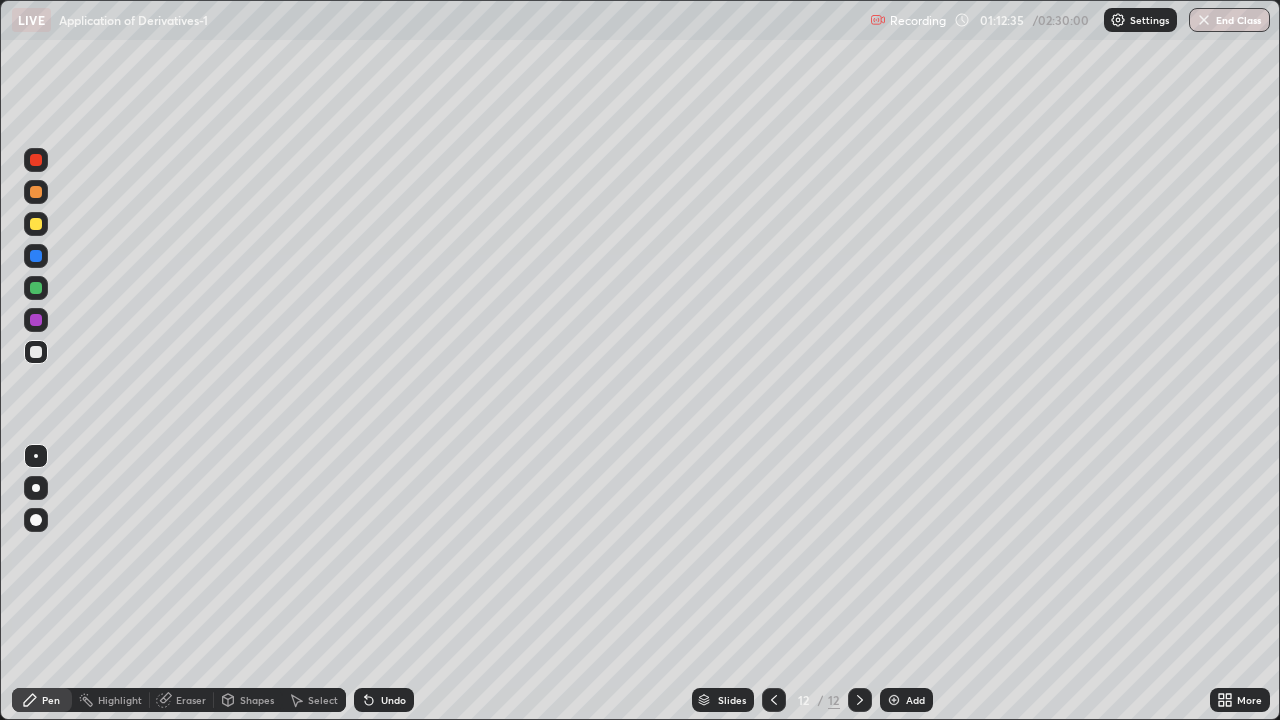 click on "Add" at bounding box center (915, 700) 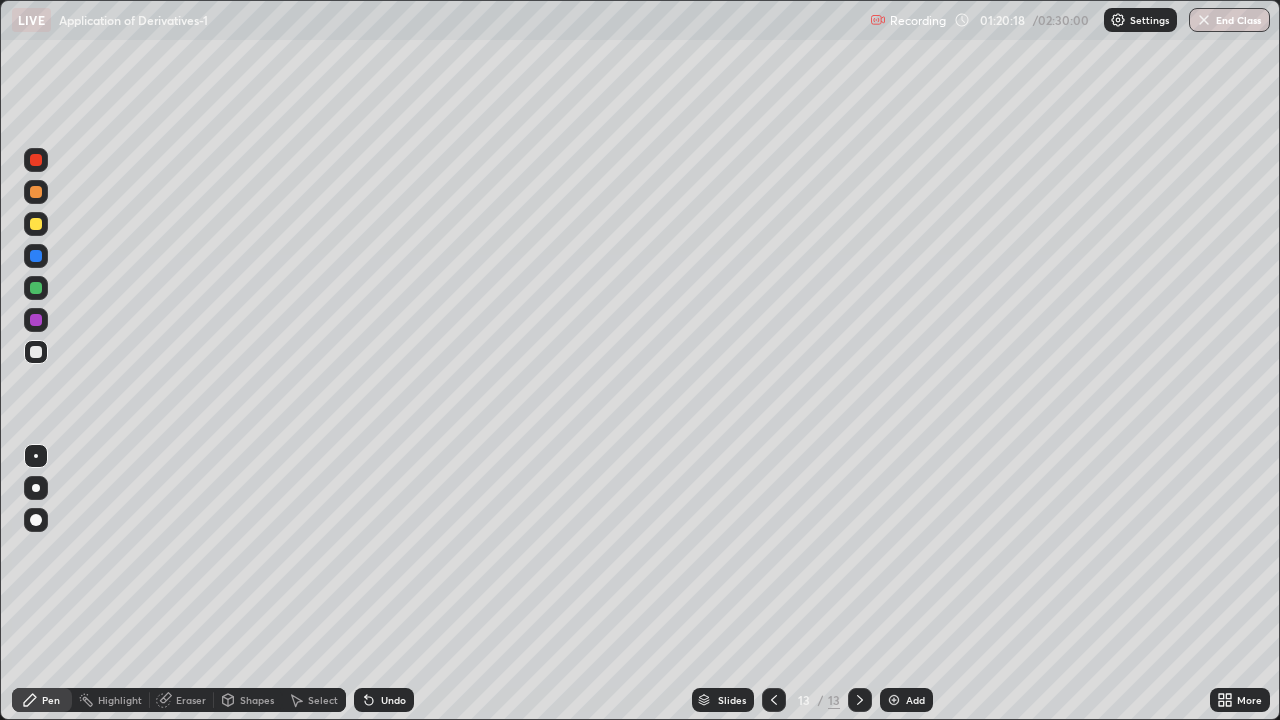 click on "Add" at bounding box center [906, 700] 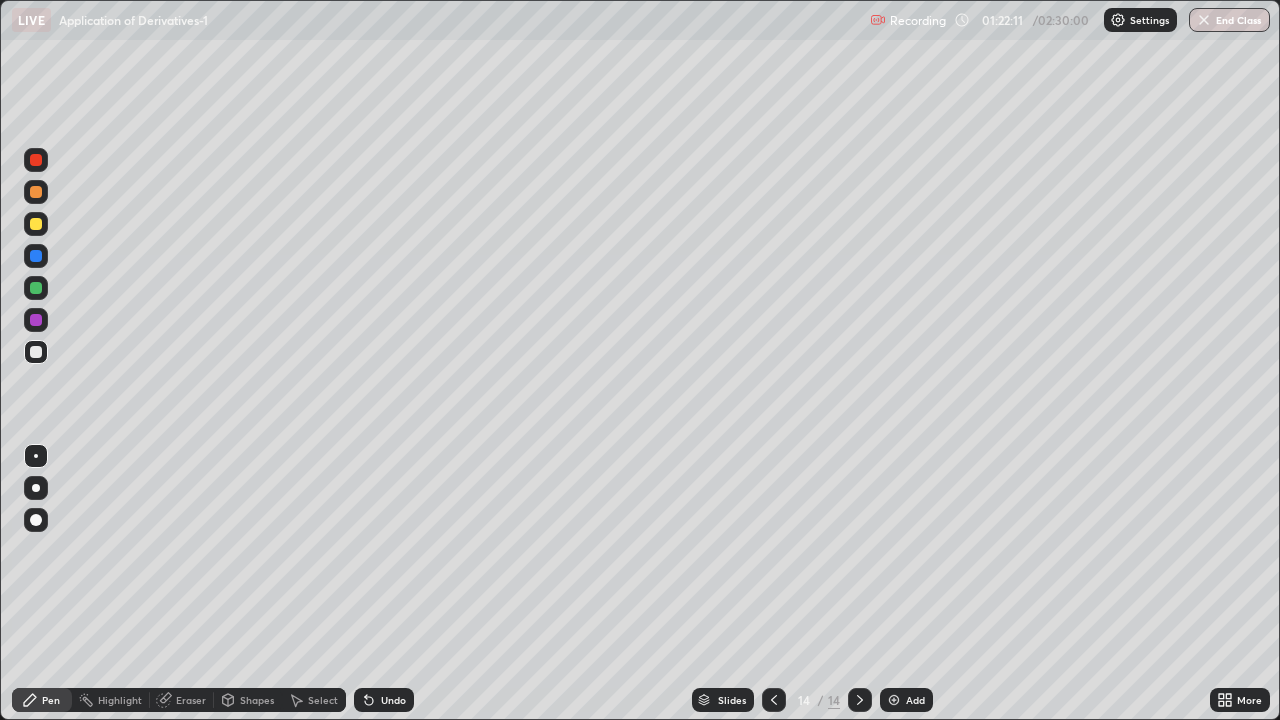 click on "Eraser" at bounding box center [191, 700] 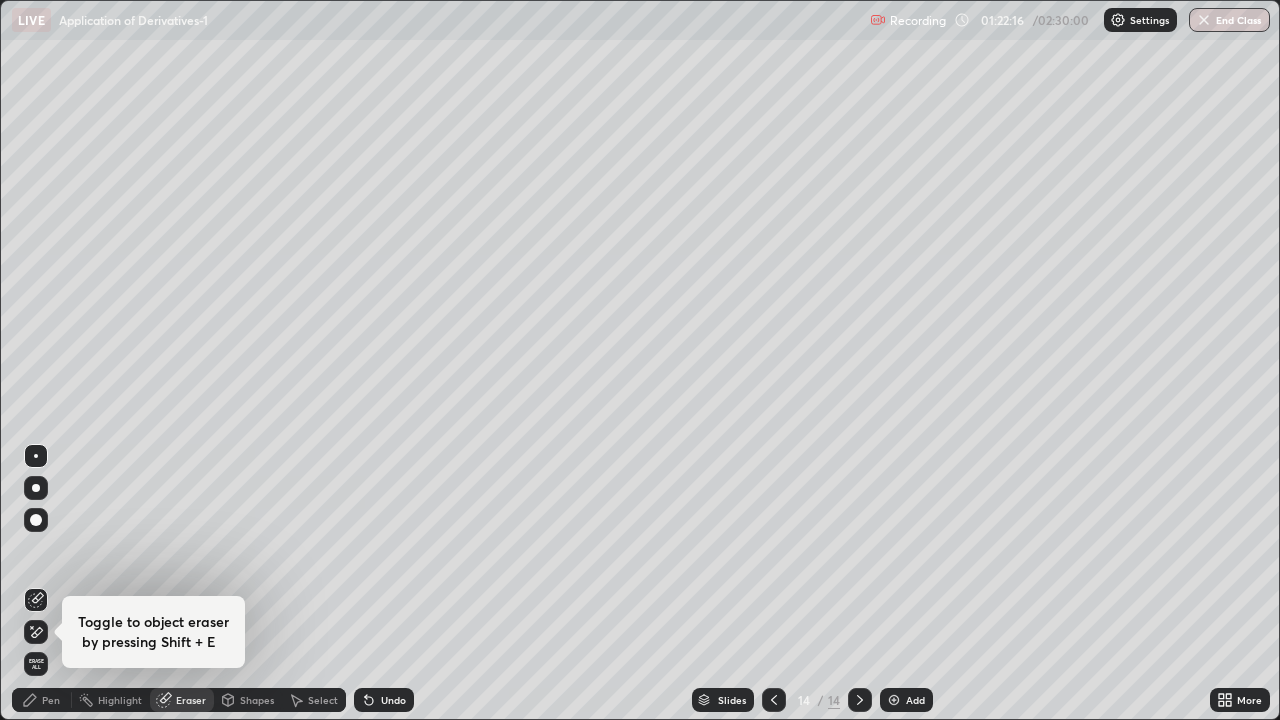click on "Pen" at bounding box center (42, 700) 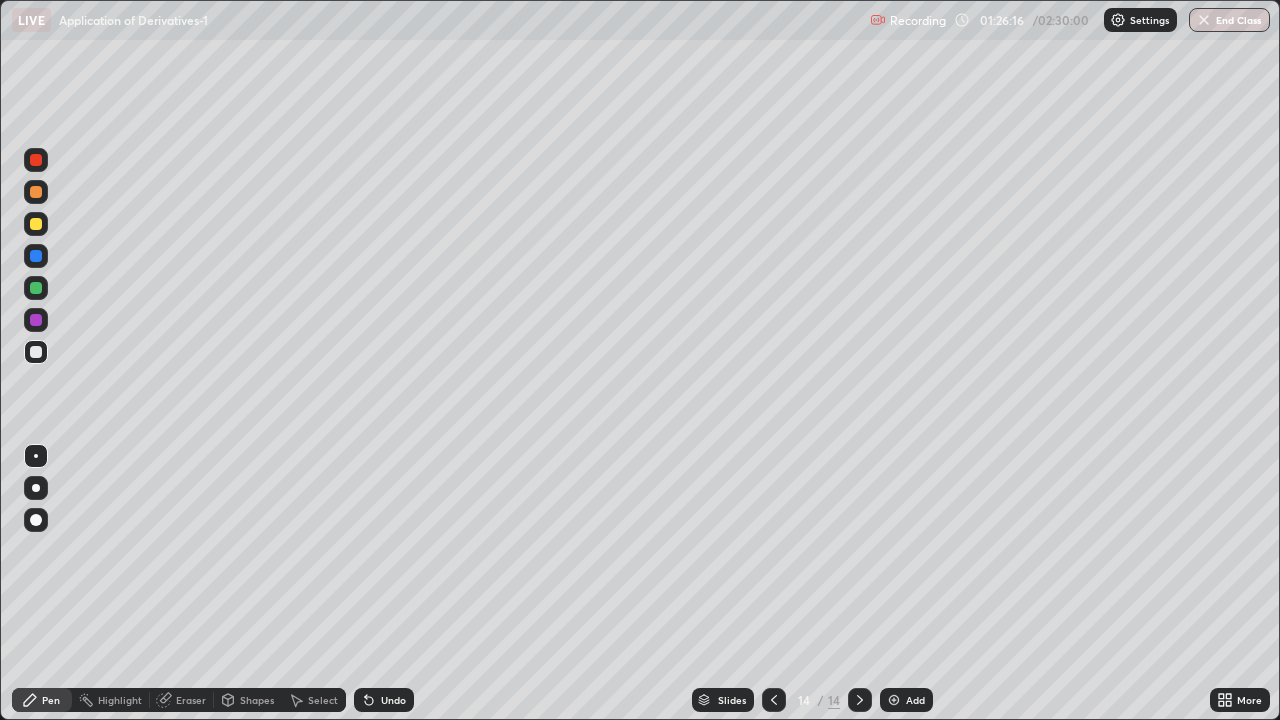click on "Add" at bounding box center (906, 700) 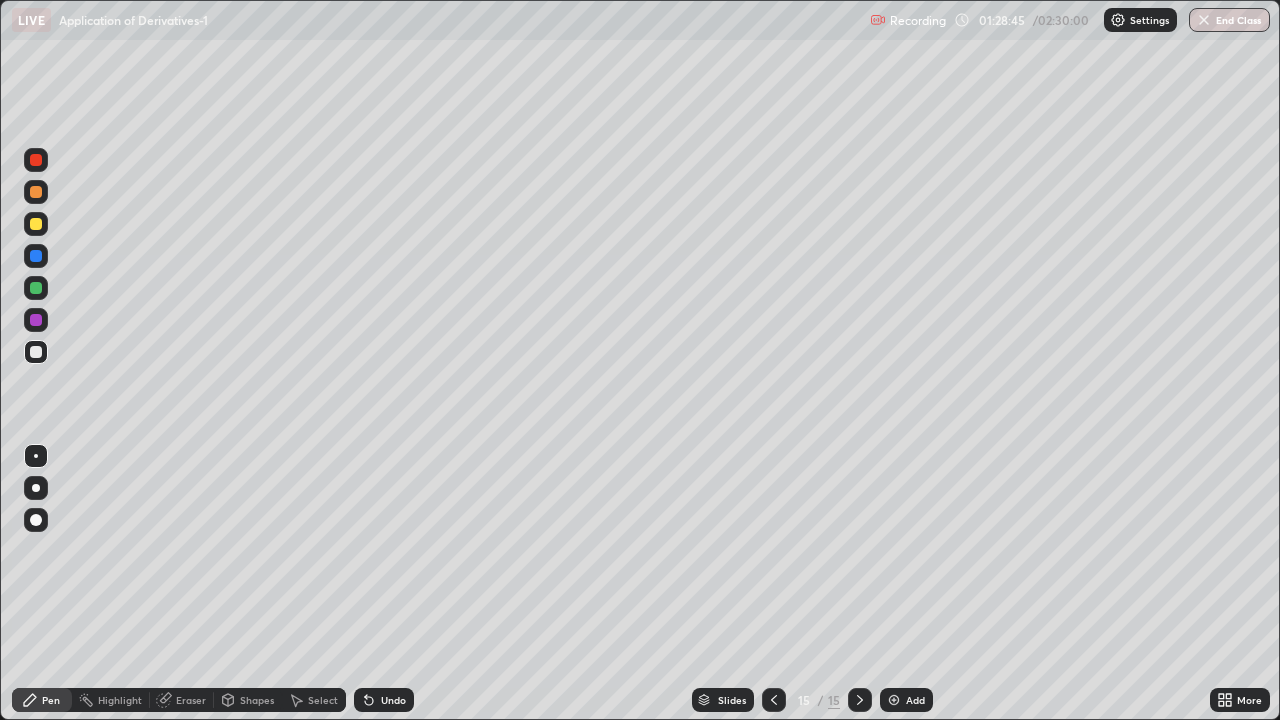 click on "Undo" at bounding box center [393, 700] 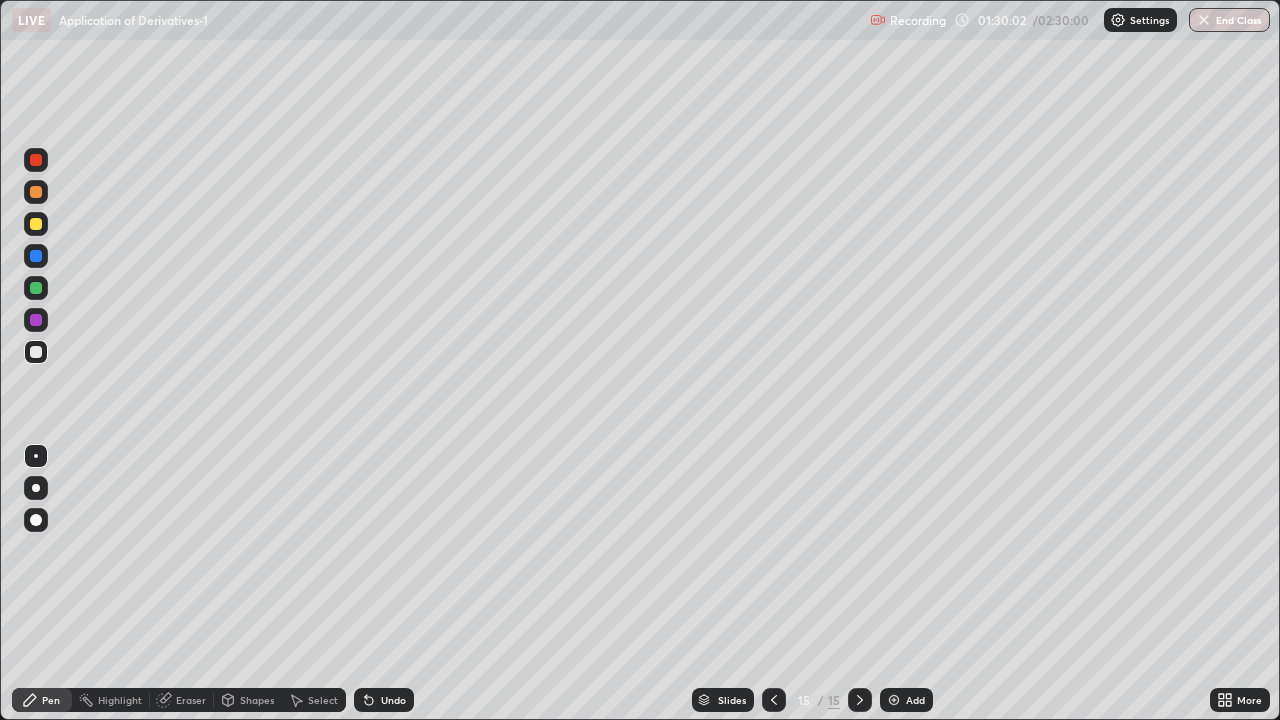 click on "Add" at bounding box center (915, 700) 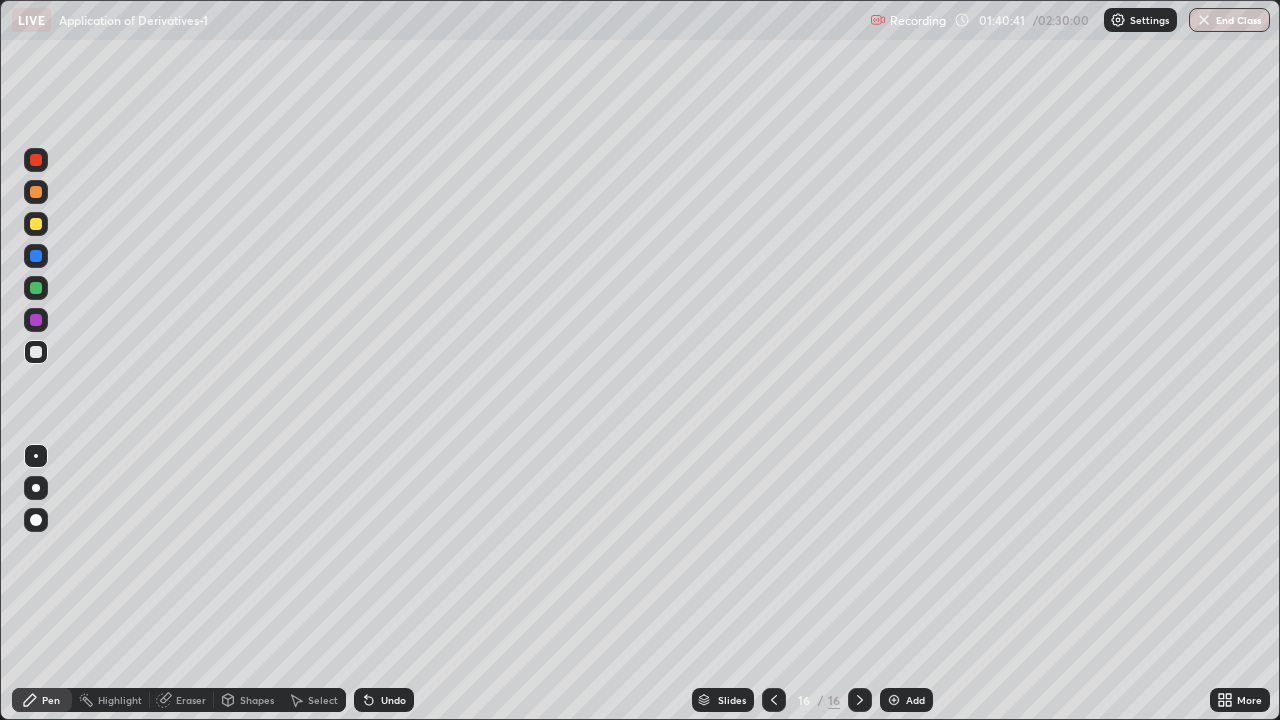 click on "Add" at bounding box center (915, 700) 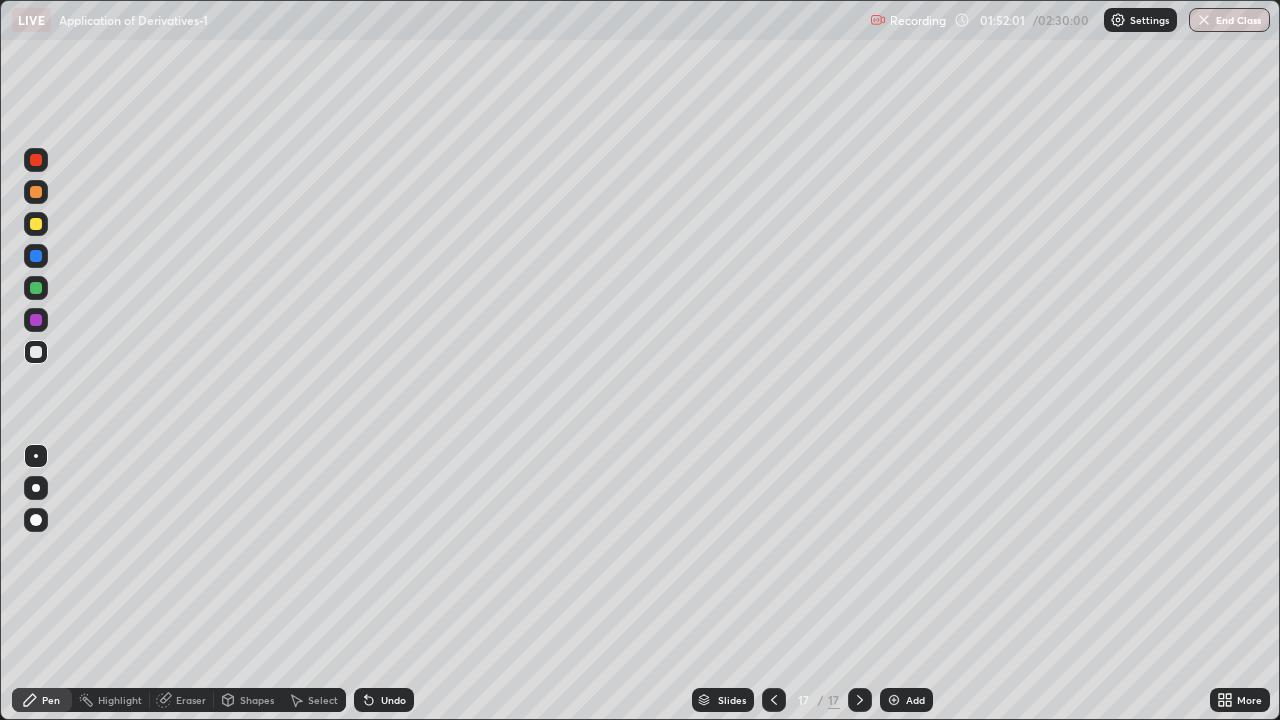 click on "Add" at bounding box center [906, 700] 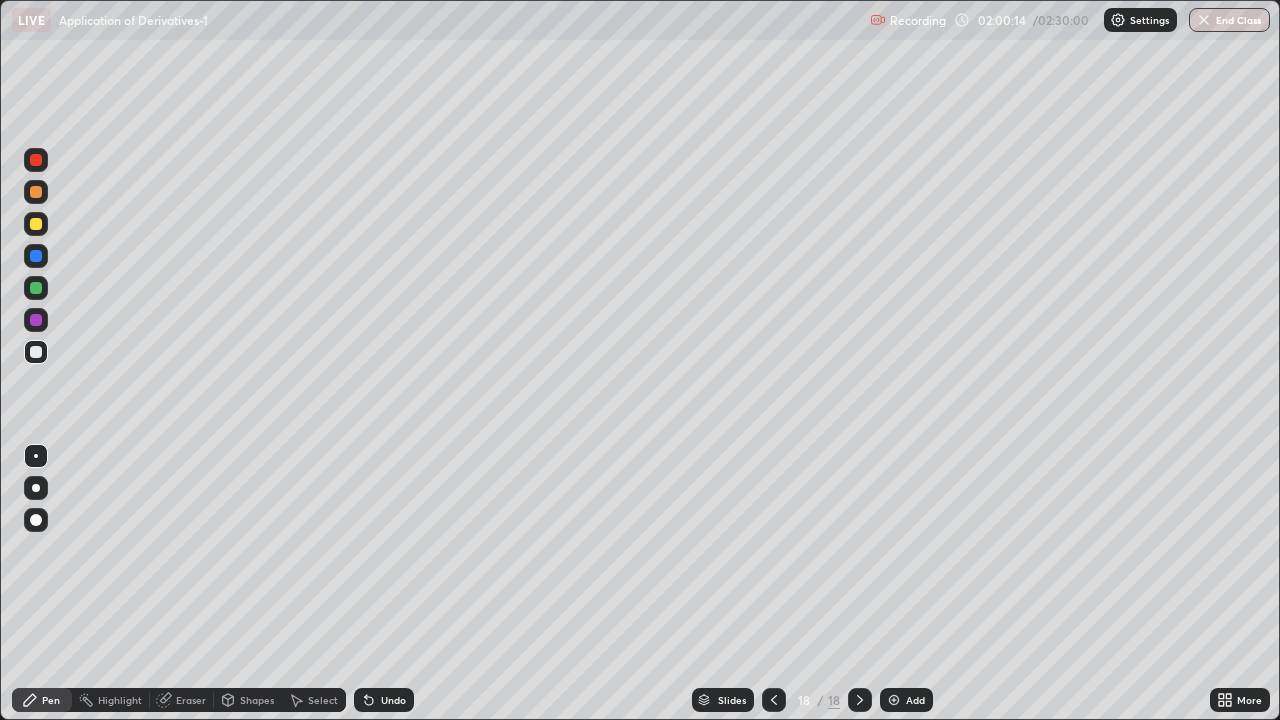 click on "Add" at bounding box center [915, 700] 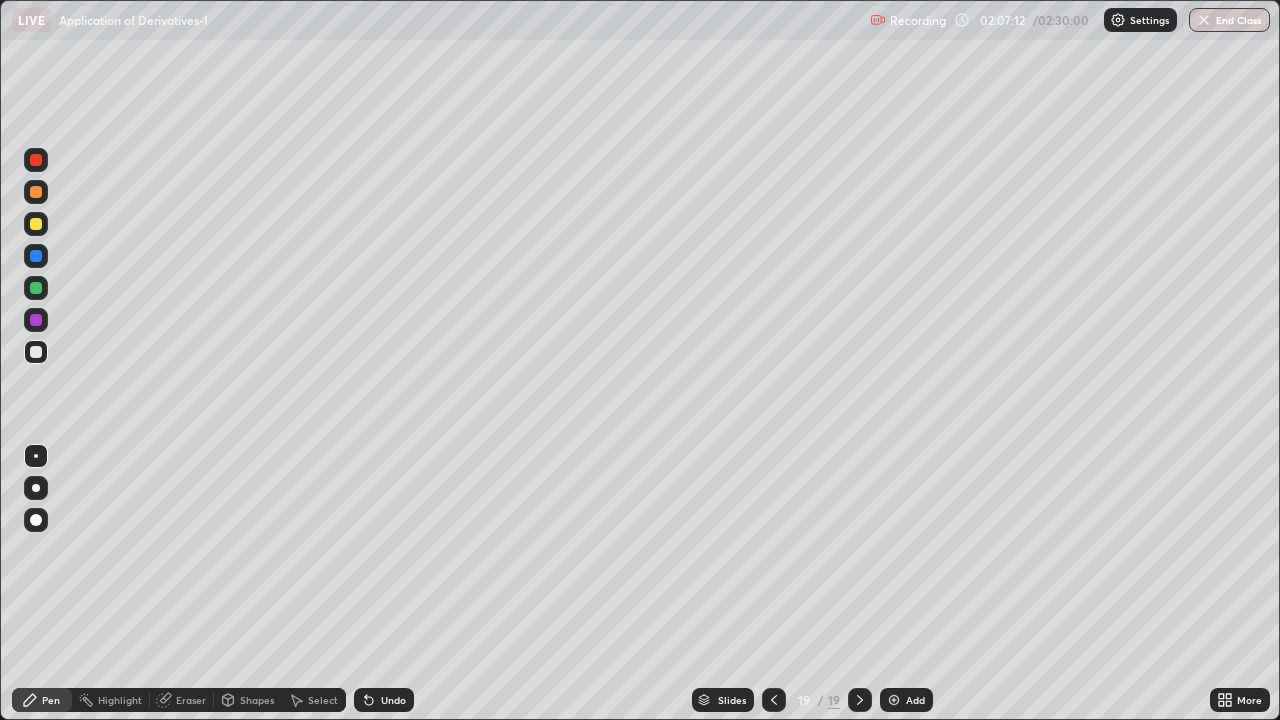 click on "Eraser" at bounding box center (191, 700) 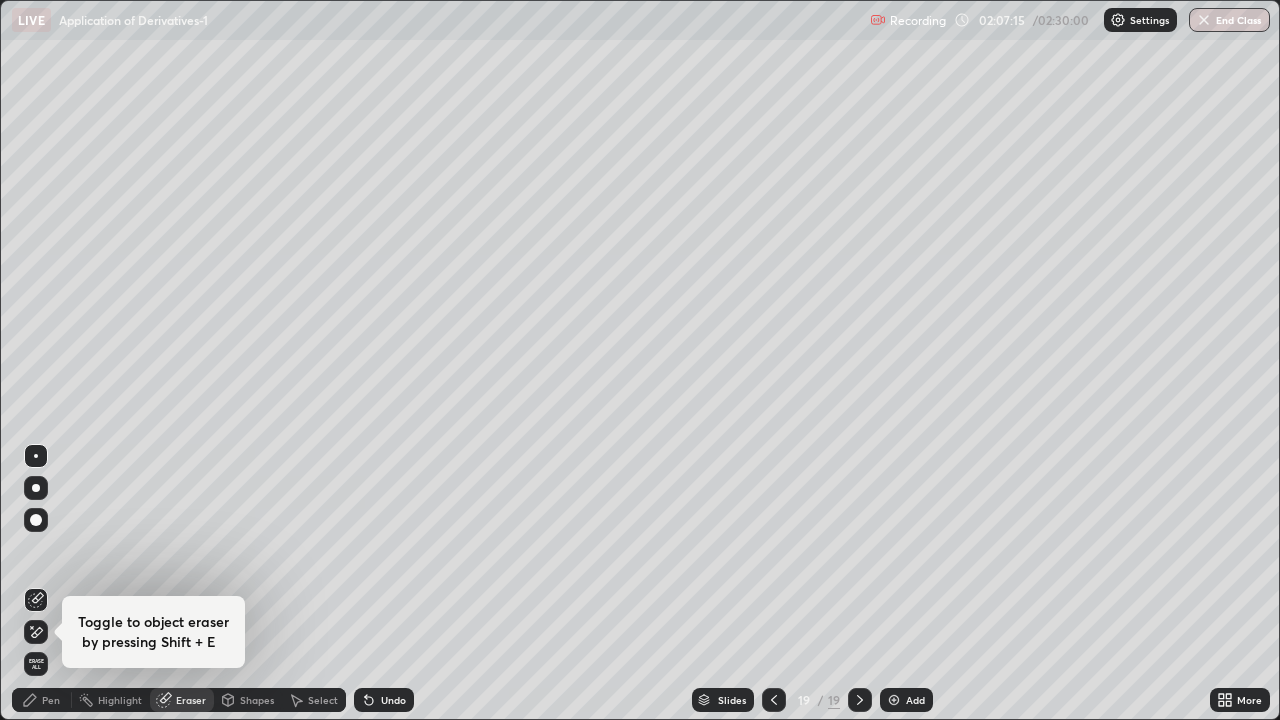 click on "Pen" at bounding box center [51, 700] 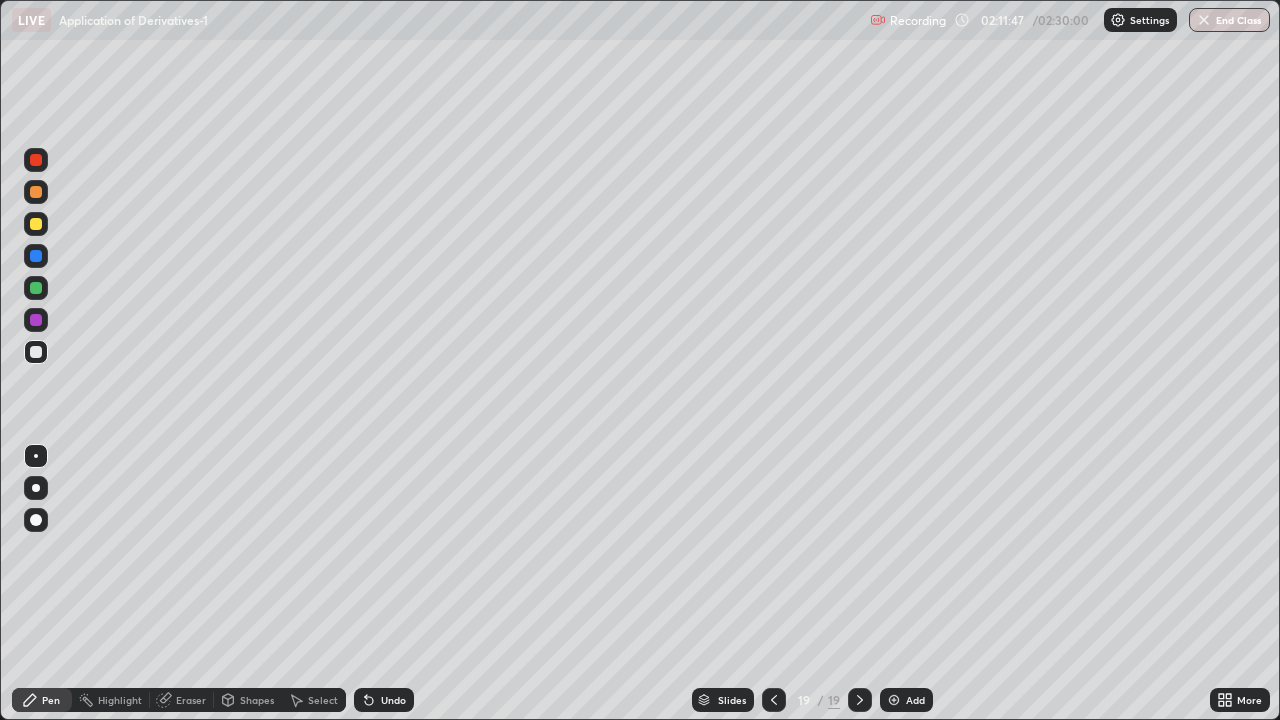 click on "Eraser" at bounding box center (191, 700) 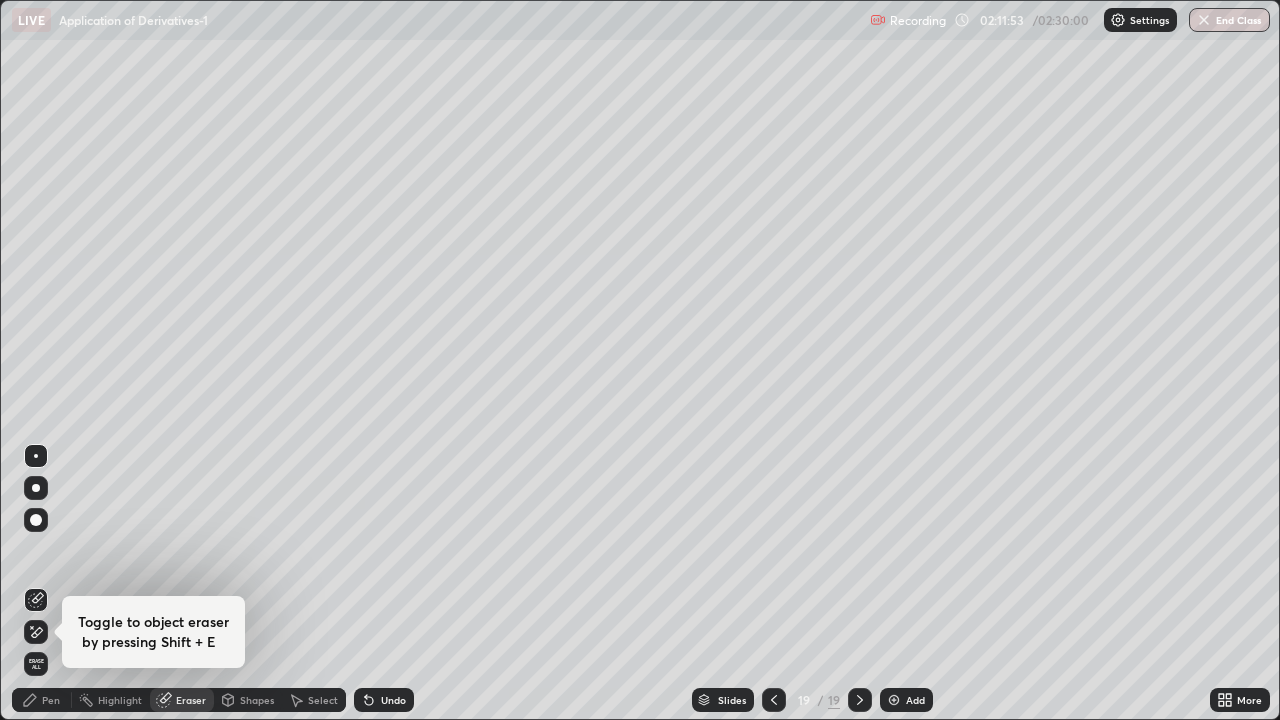 click on "Pen" at bounding box center [42, 700] 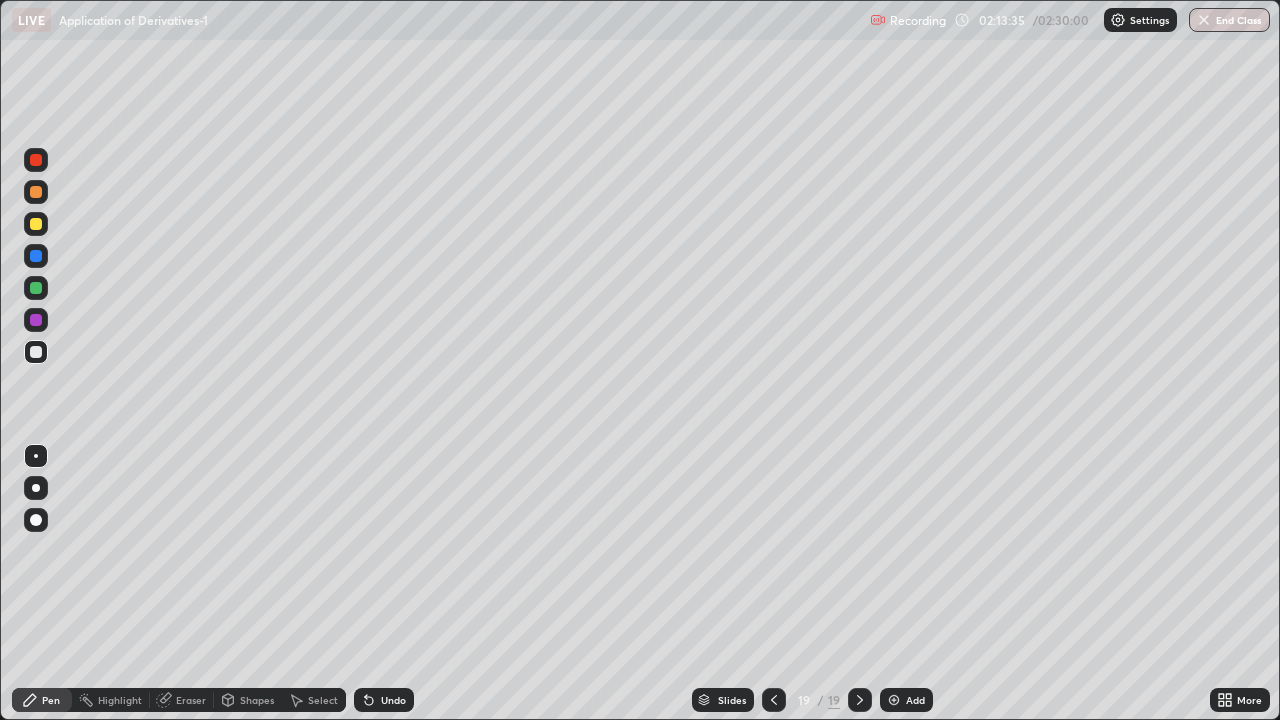 click on "Add" at bounding box center [906, 700] 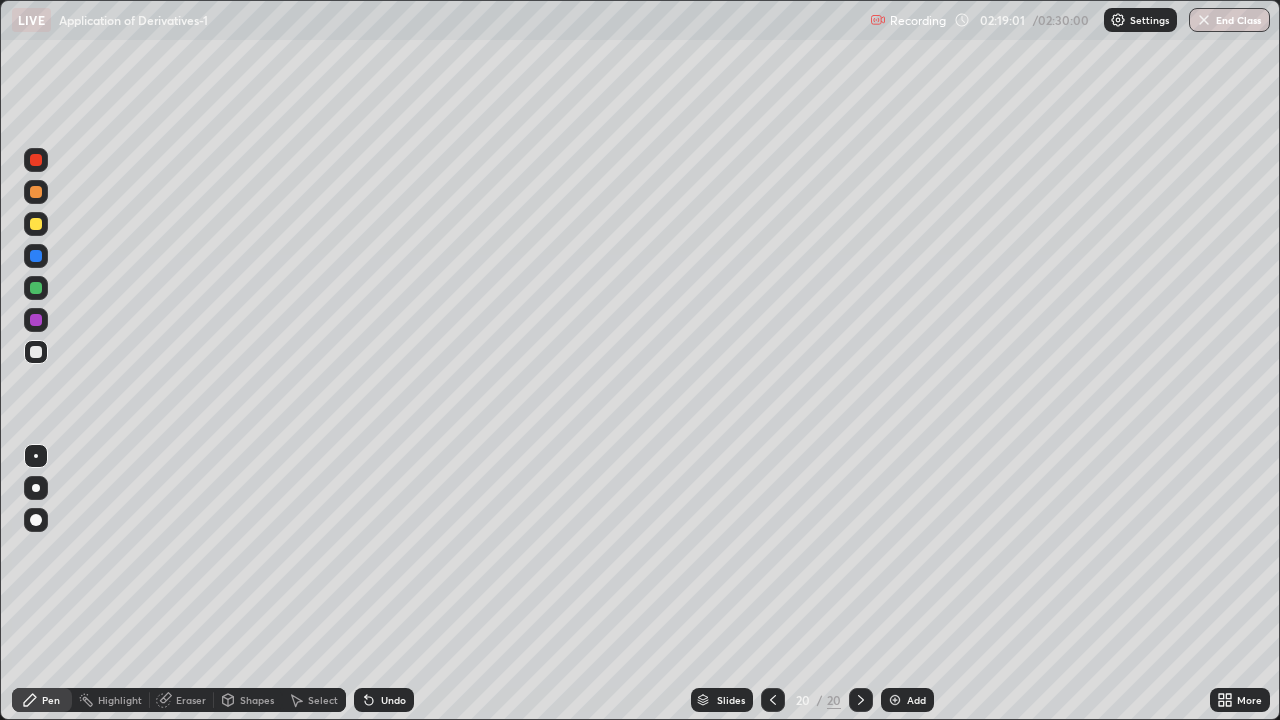 click on "Select" at bounding box center (323, 700) 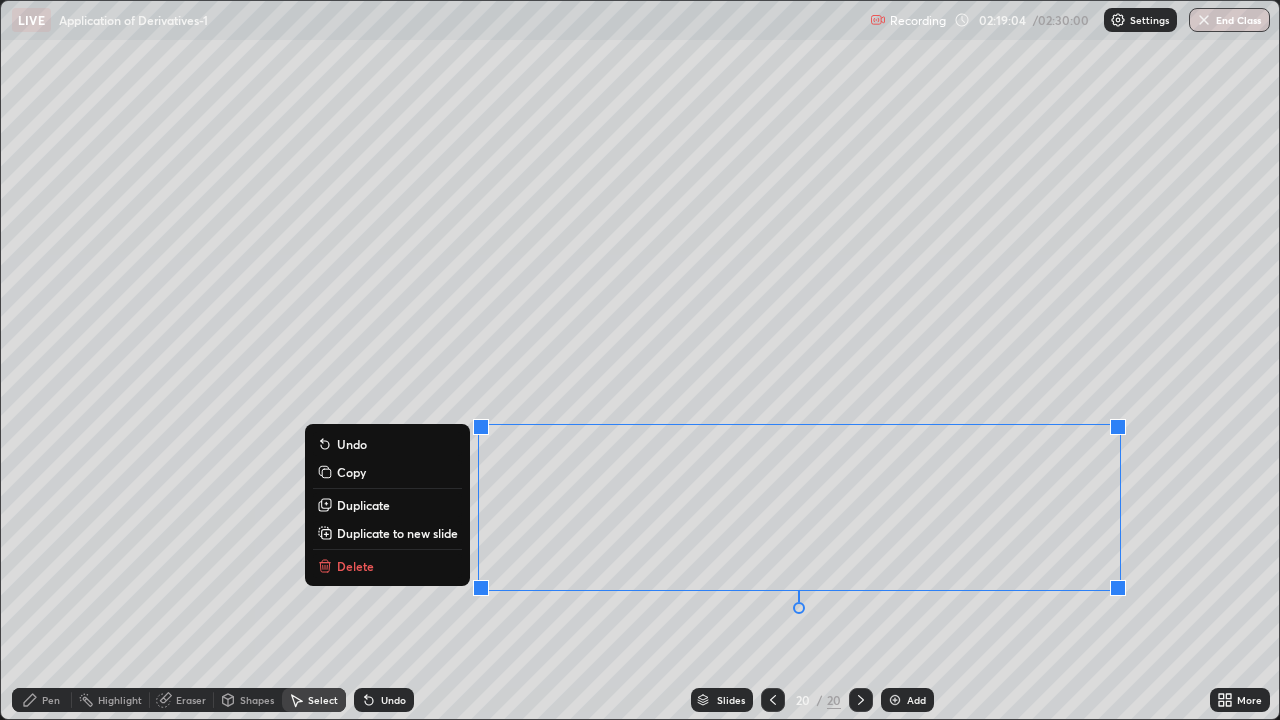 click on "Delete" at bounding box center (387, 566) 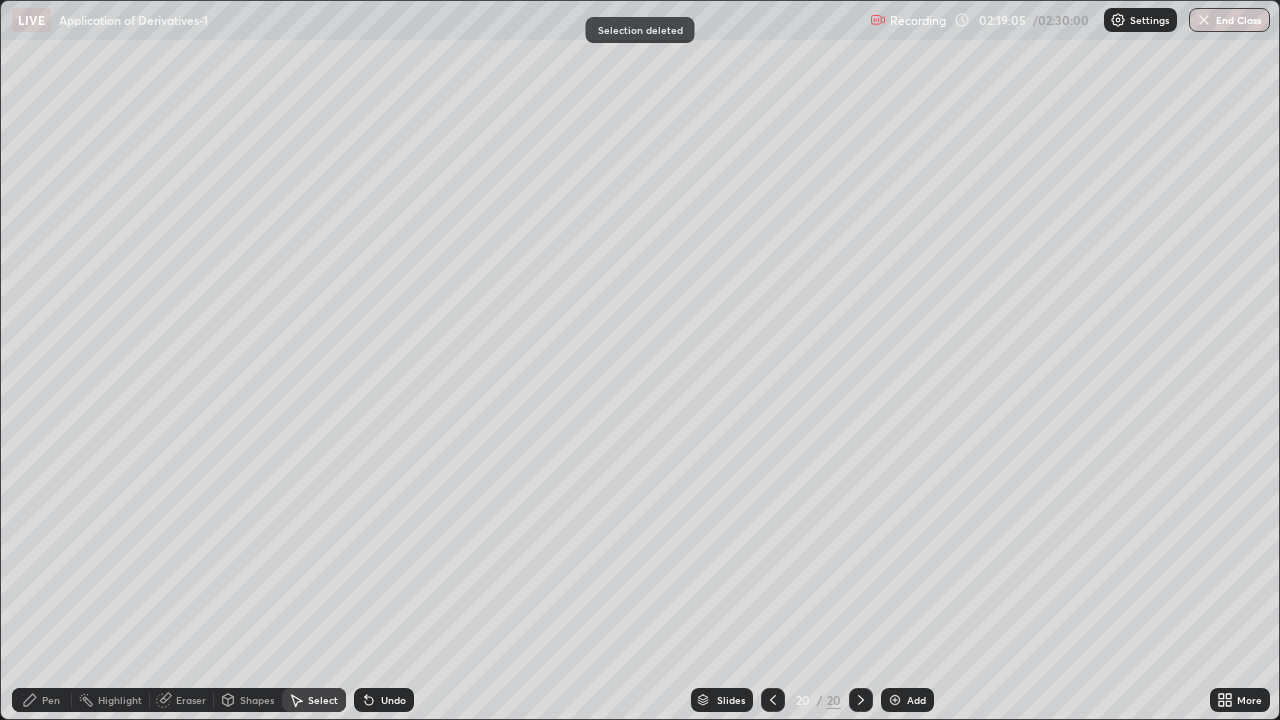 click on "Pen" at bounding box center [51, 700] 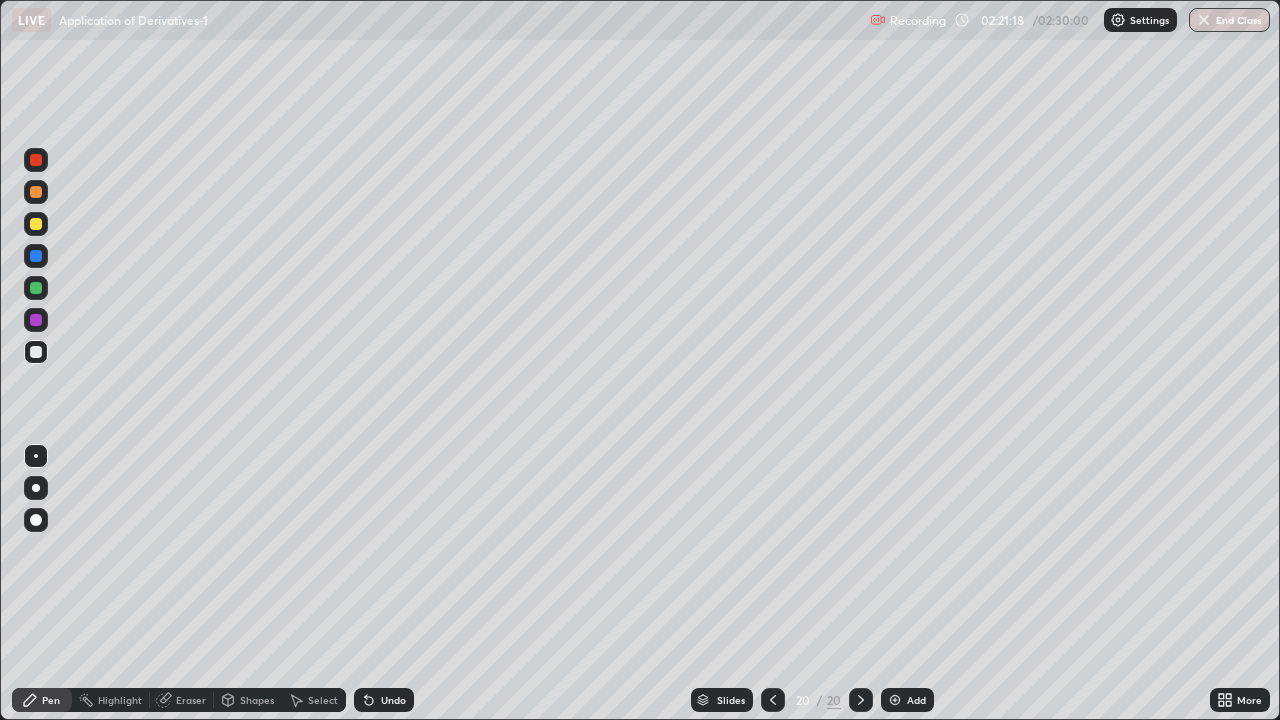 click on "End Class" at bounding box center (1229, 20) 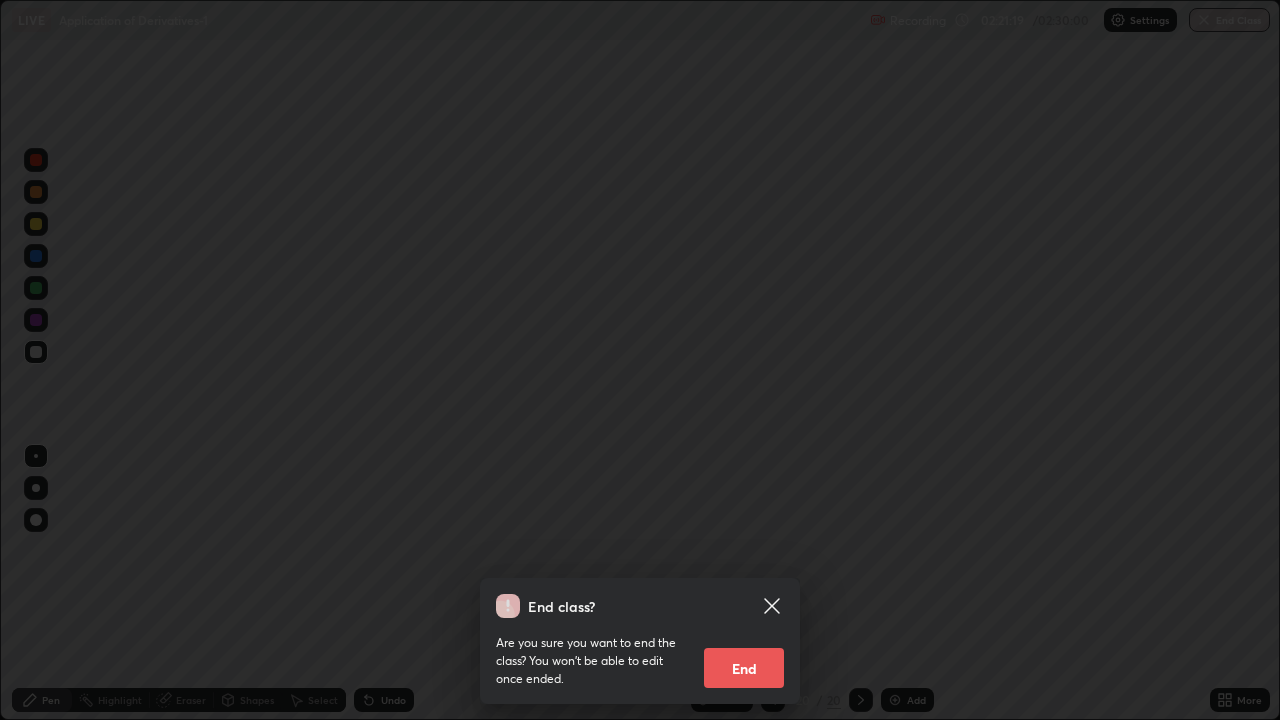 click on "End" at bounding box center (744, 668) 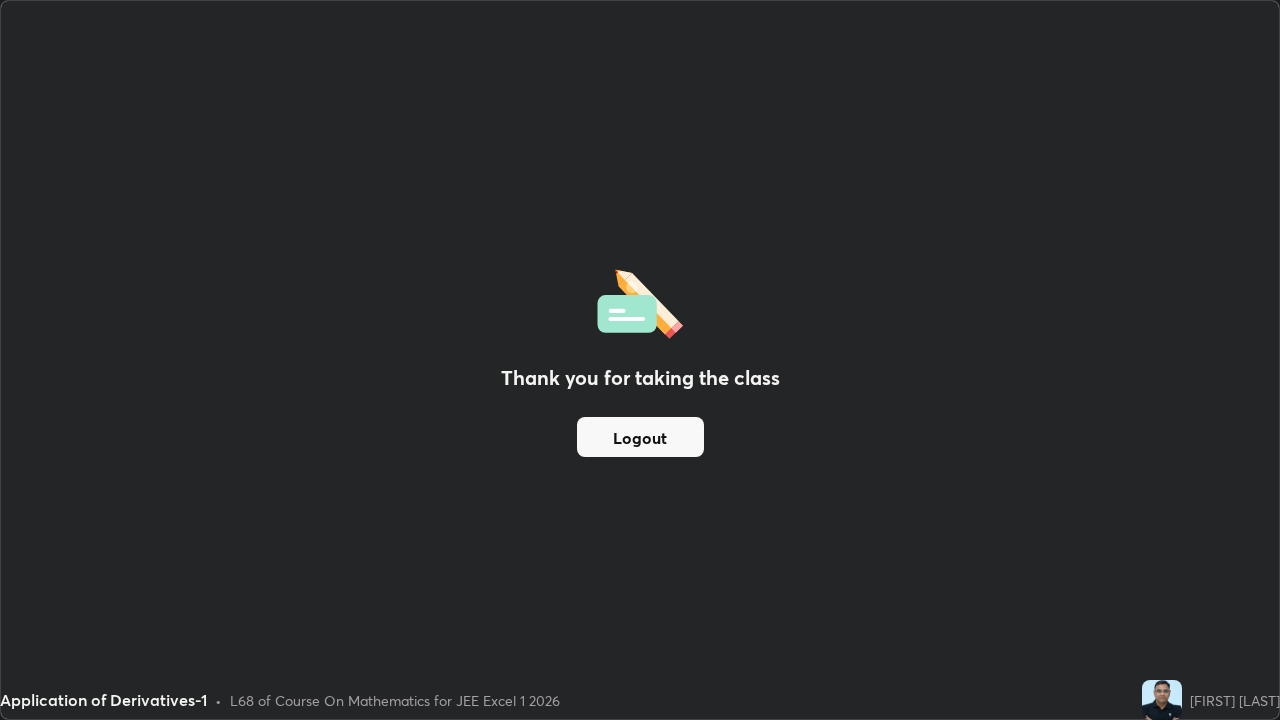 click on "Logout" at bounding box center (640, 437) 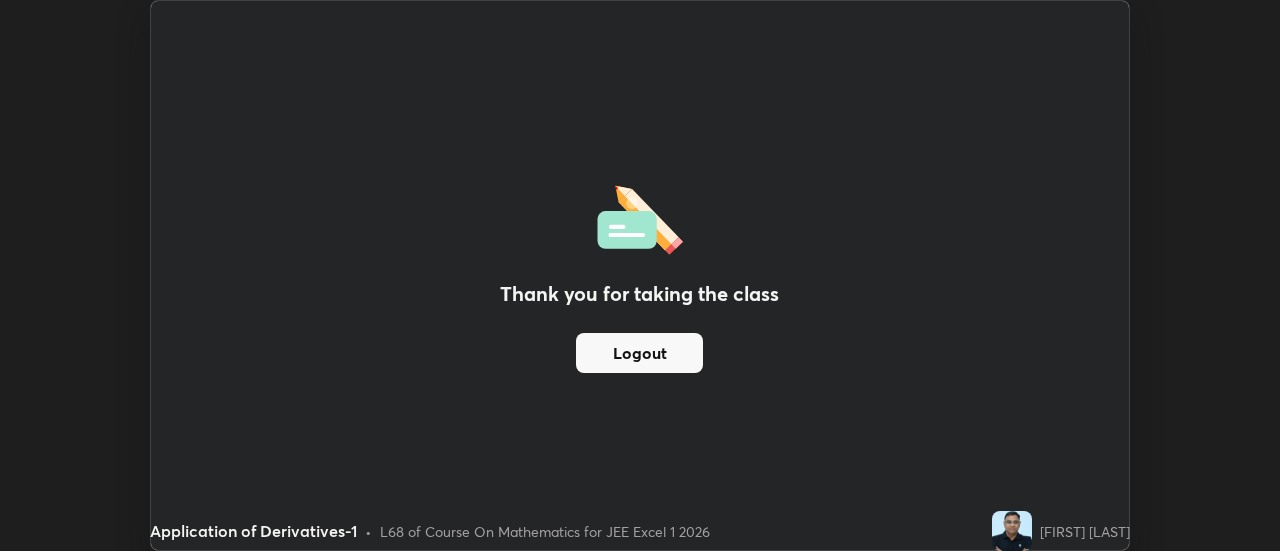 scroll, scrollTop: 551, scrollLeft: 1280, axis: both 